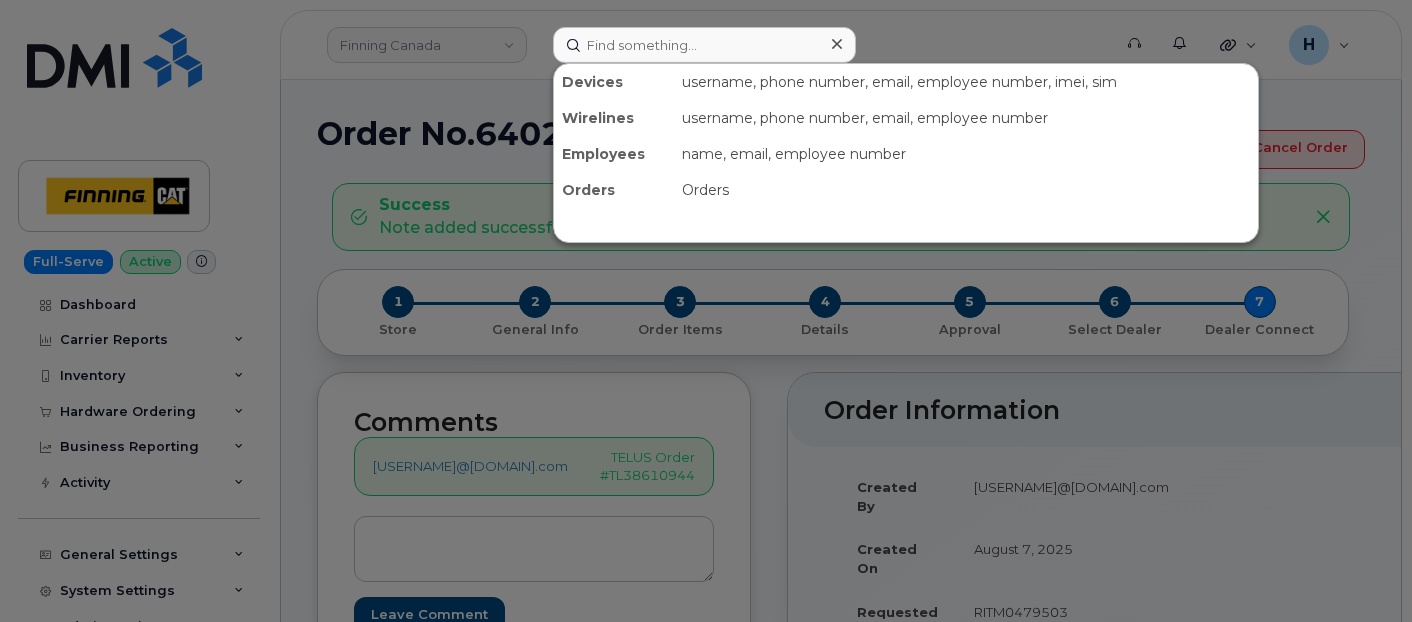scroll, scrollTop: 555, scrollLeft: 0, axis: vertical 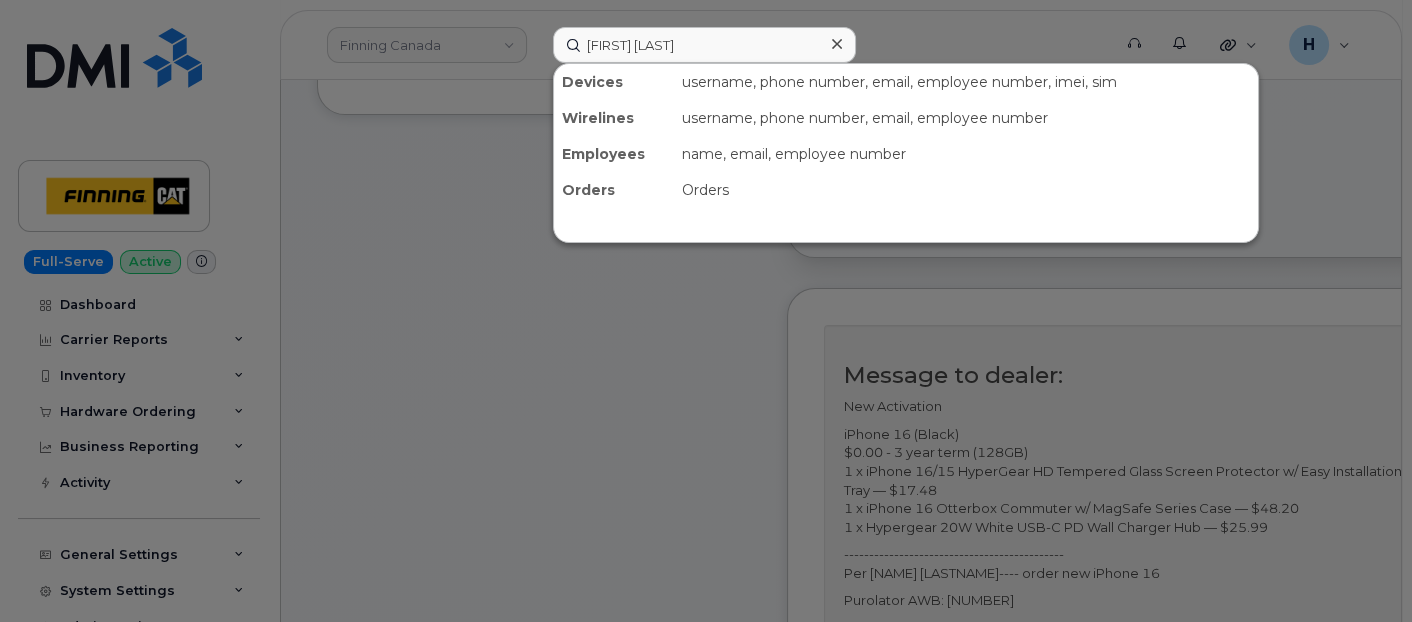 type on "Shae Pon" 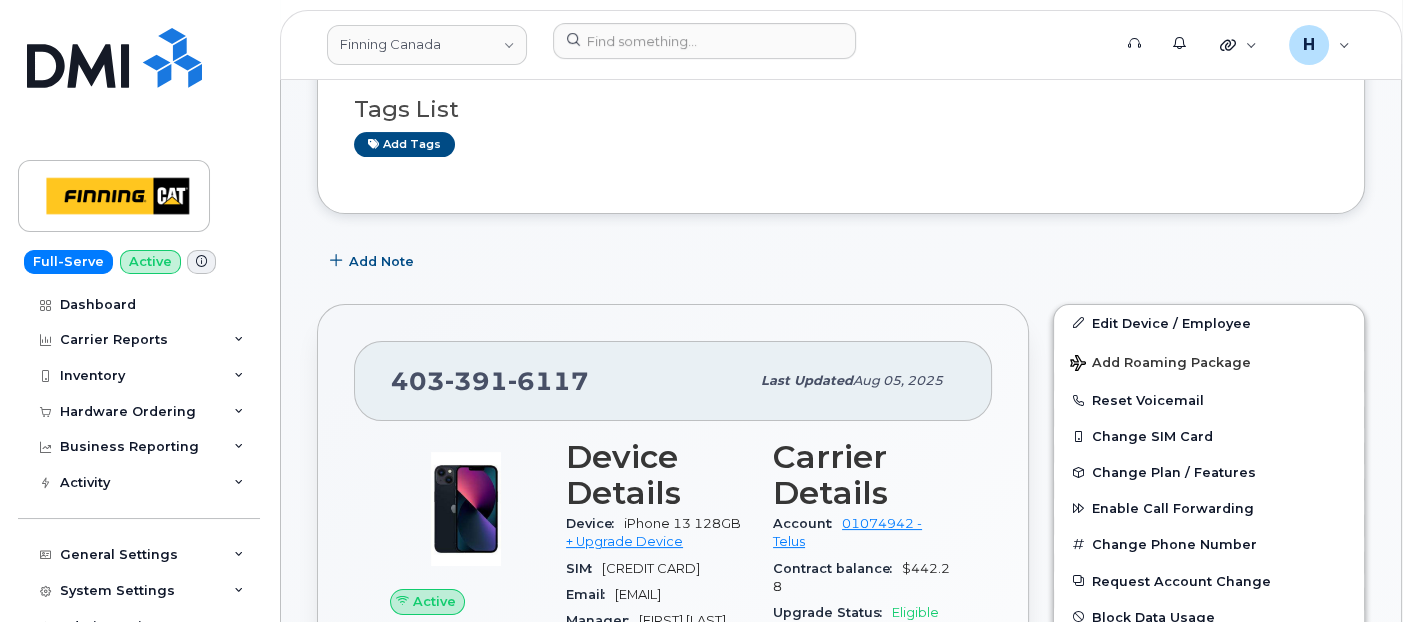 scroll, scrollTop: 444, scrollLeft: 0, axis: vertical 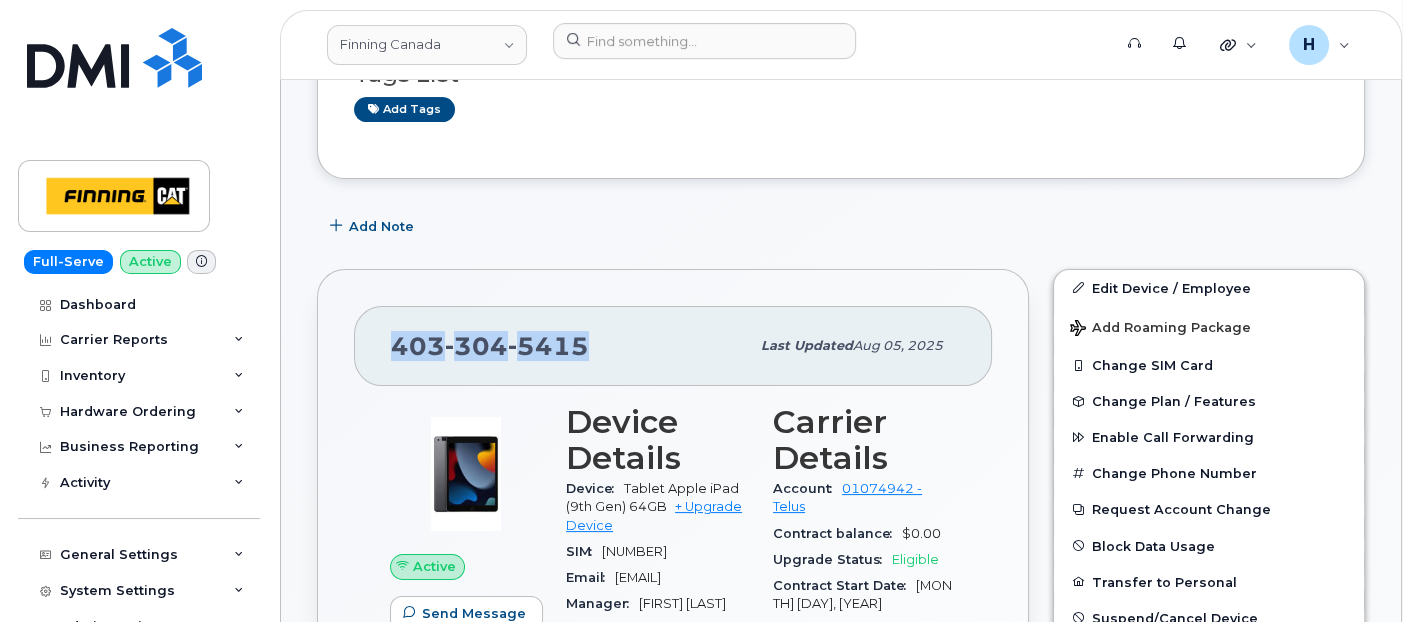 drag, startPoint x: 588, startPoint y: 340, endPoint x: 398, endPoint y: 340, distance: 190 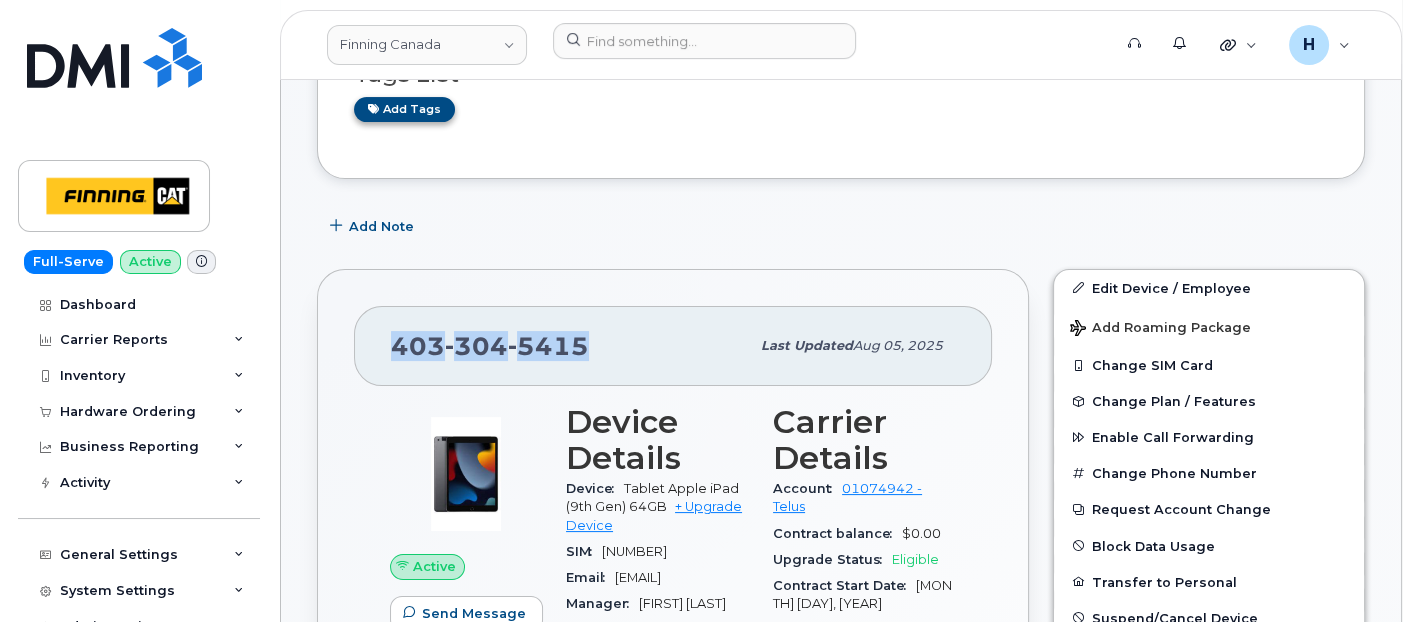 copy on "[PHONE]" 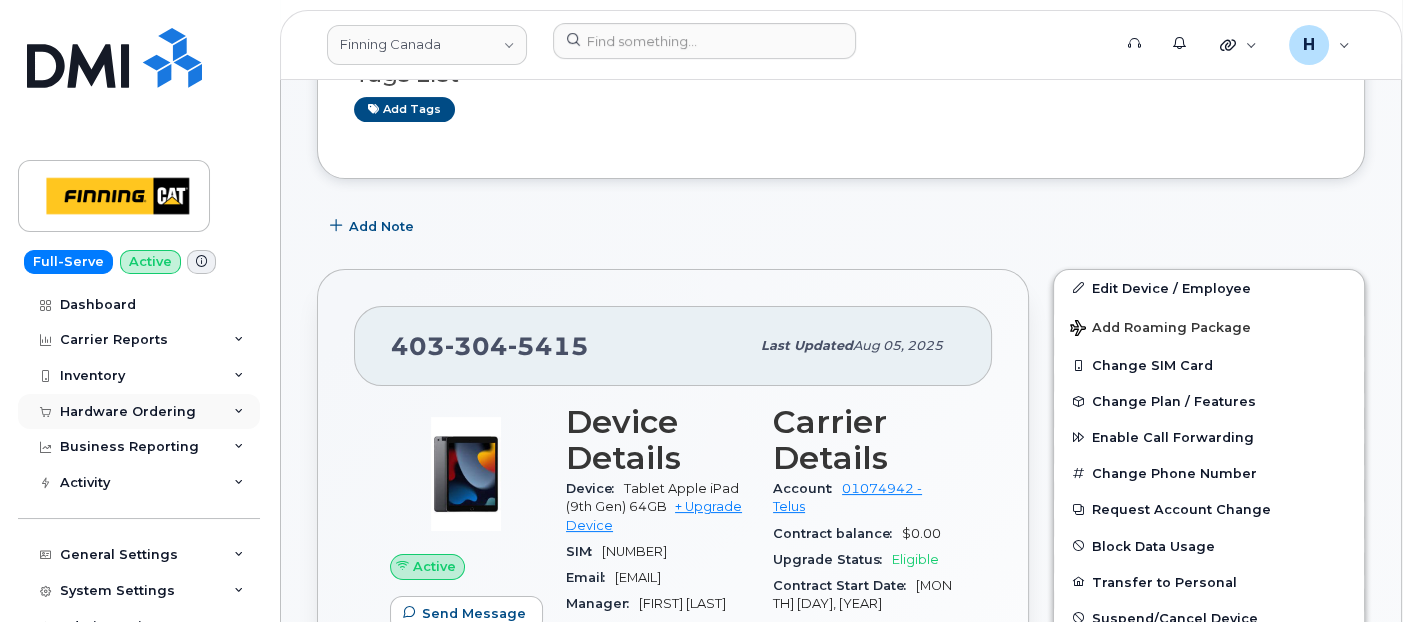 click on "Hardware Ordering" at bounding box center (128, 412) 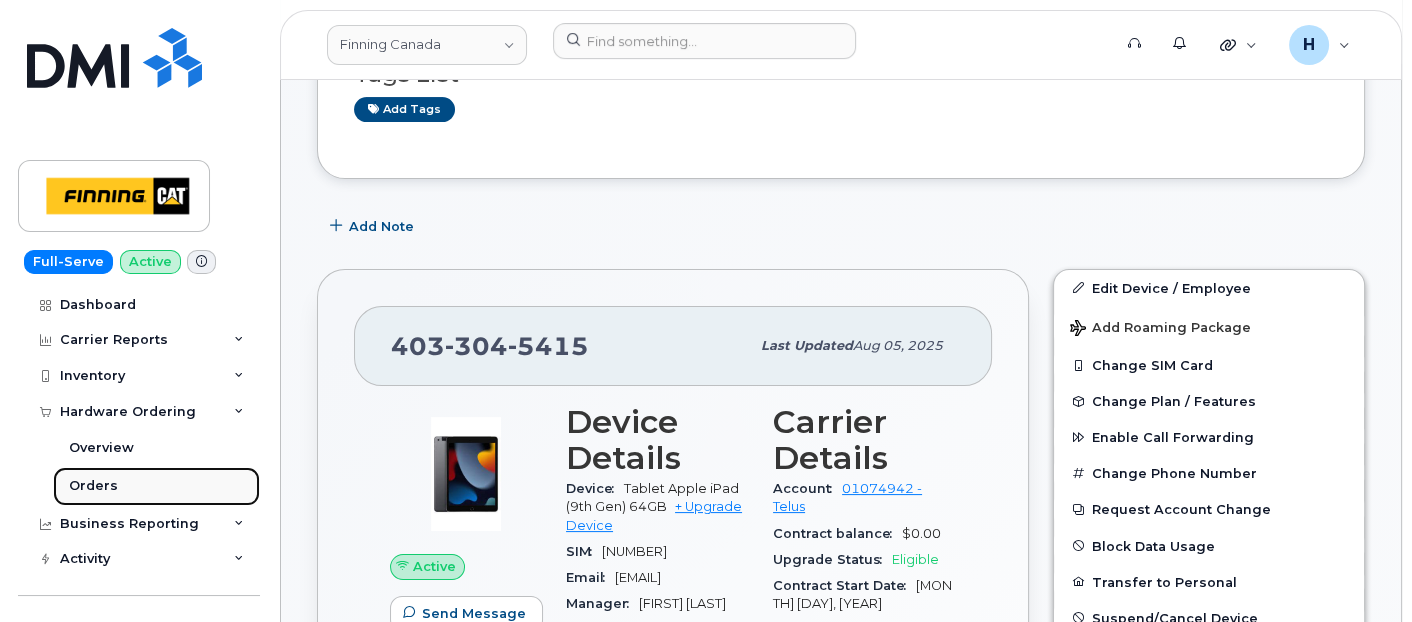 click on "Orders" at bounding box center [156, 486] 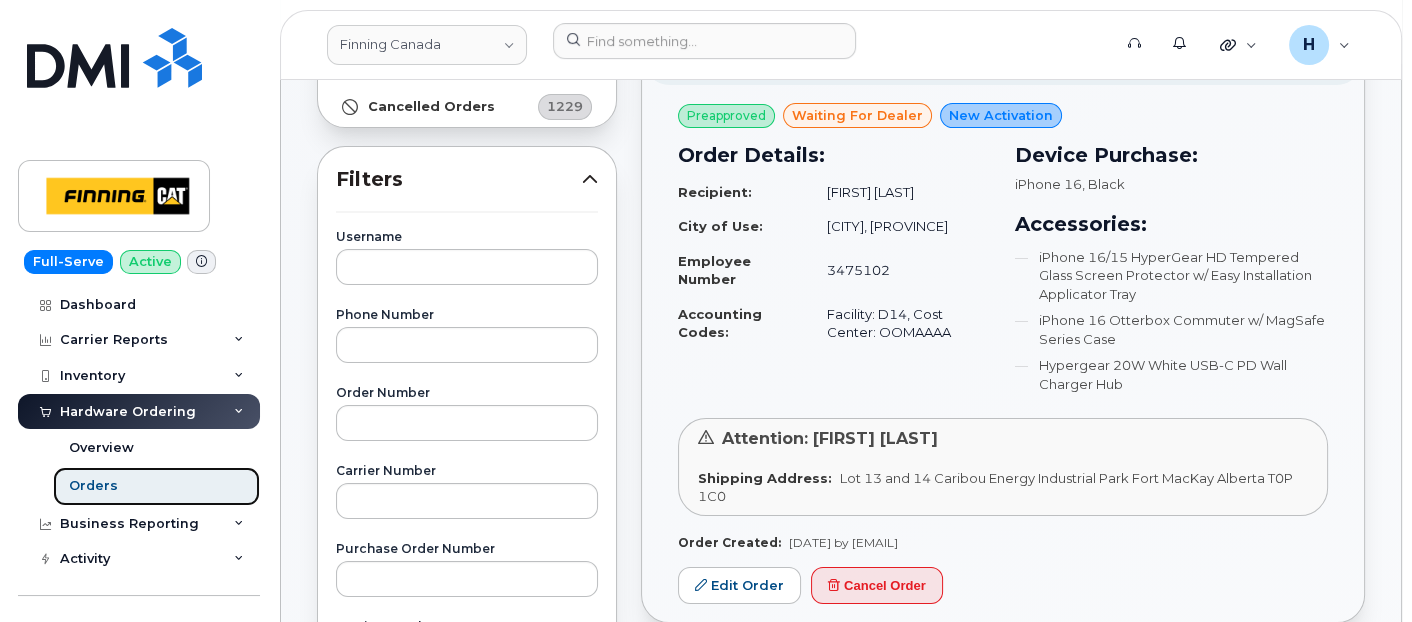scroll, scrollTop: 333, scrollLeft: 0, axis: vertical 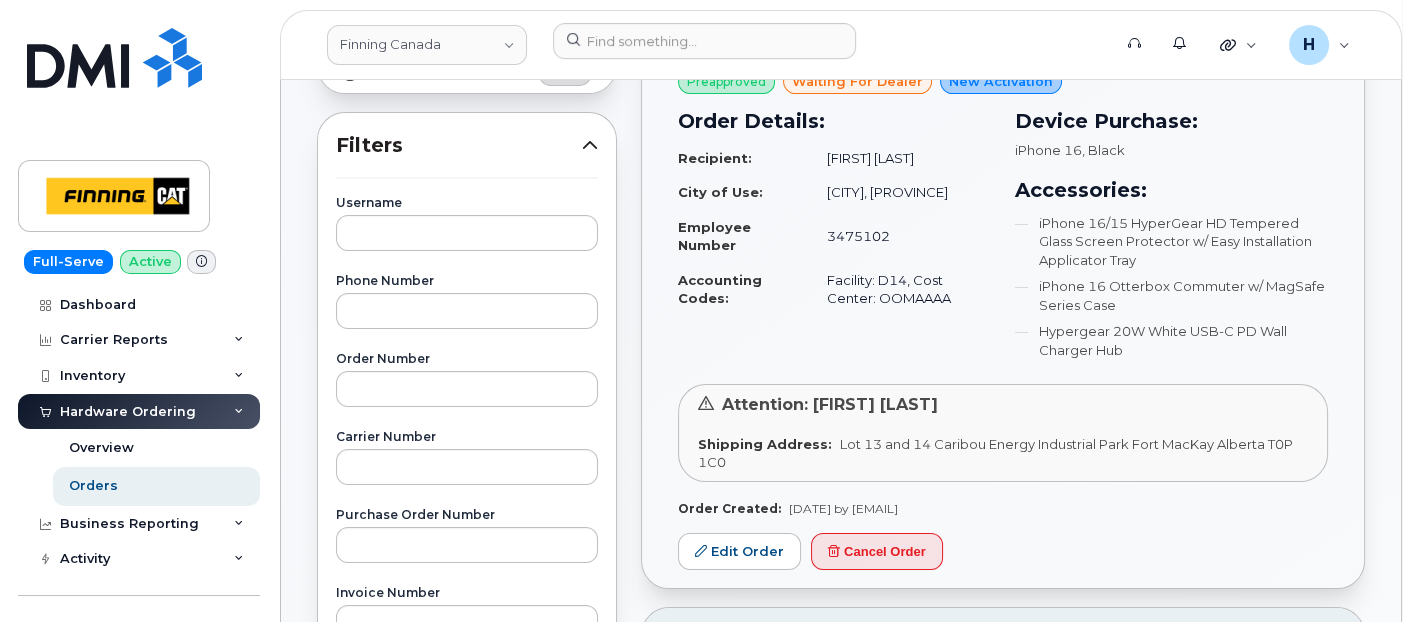 click on "Attention: [FIRST] [LAST]" at bounding box center (1003, 405) 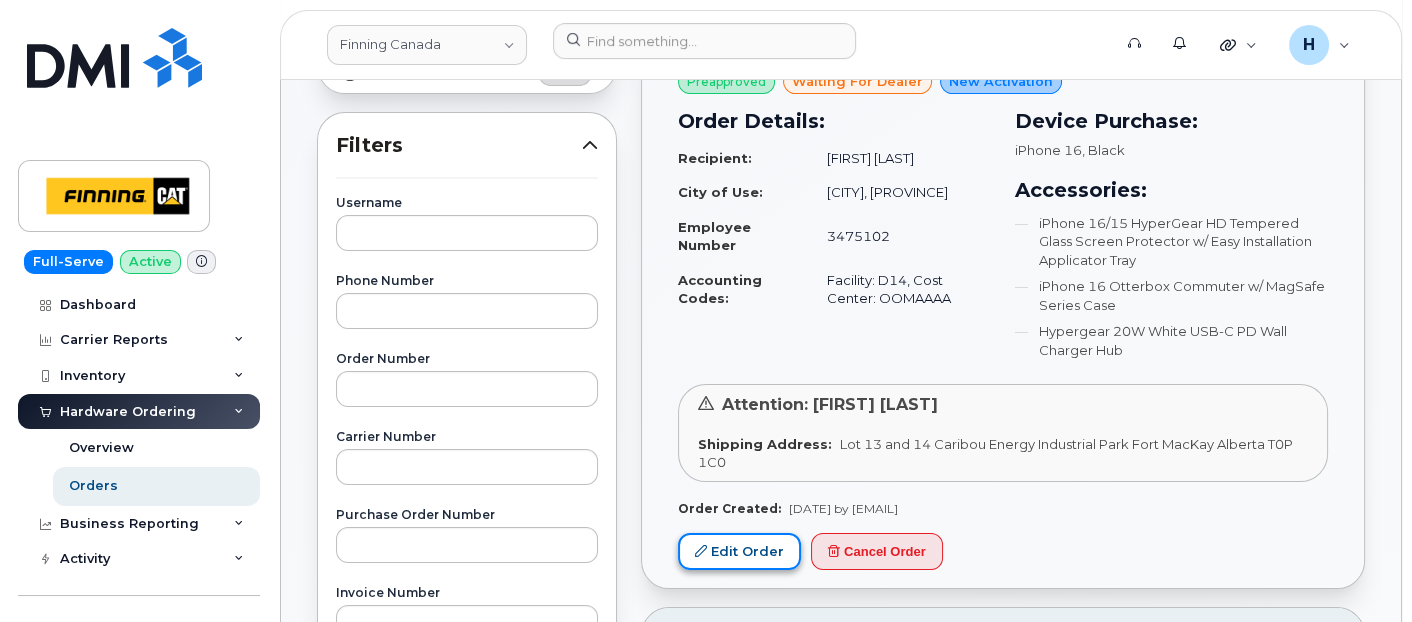 click on "Edit Order" at bounding box center (739, 551) 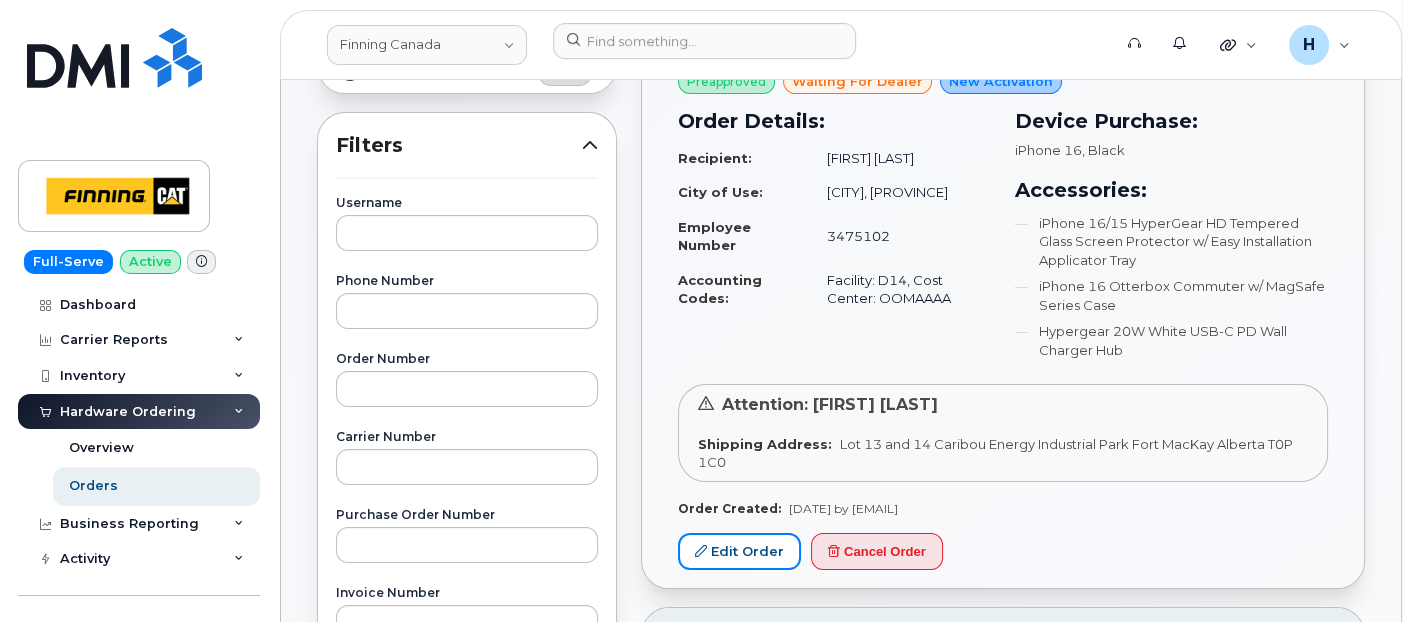 scroll, scrollTop: 411, scrollLeft: 0, axis: vertical 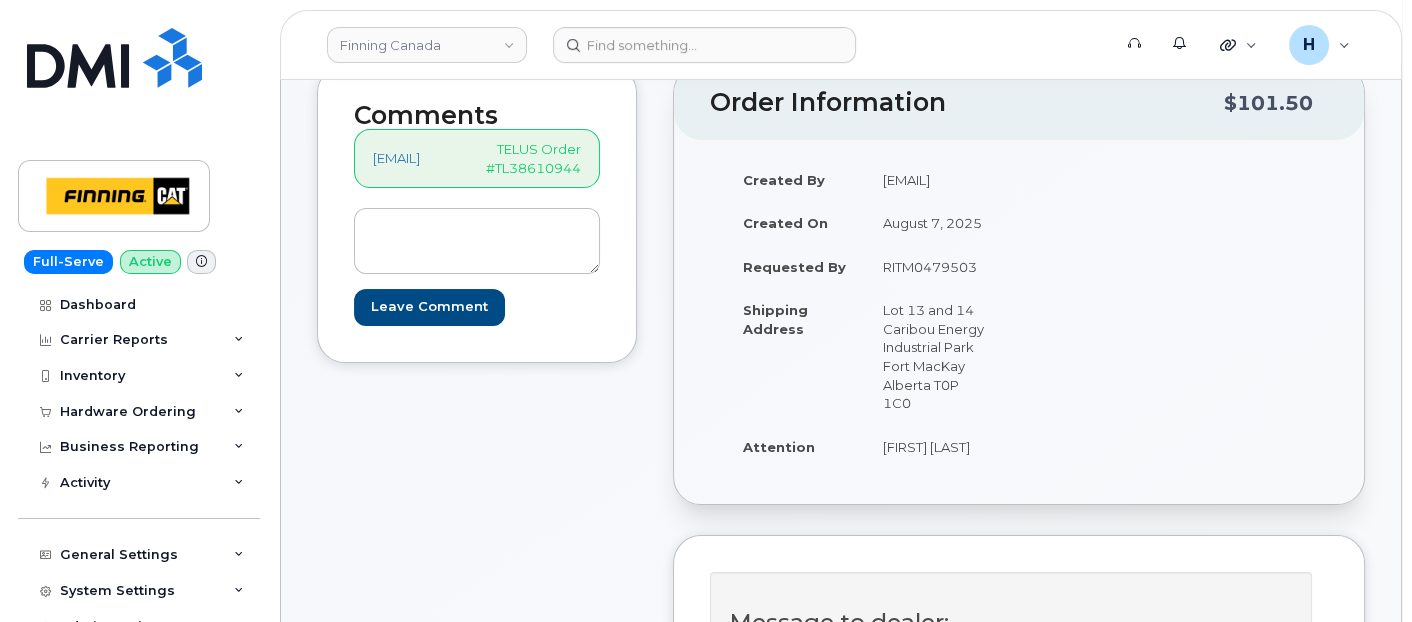 drag, startPoint x: 931, startPoint y: 274, endPoint x: 1059, endPoint y: 263, distance: 128.47179 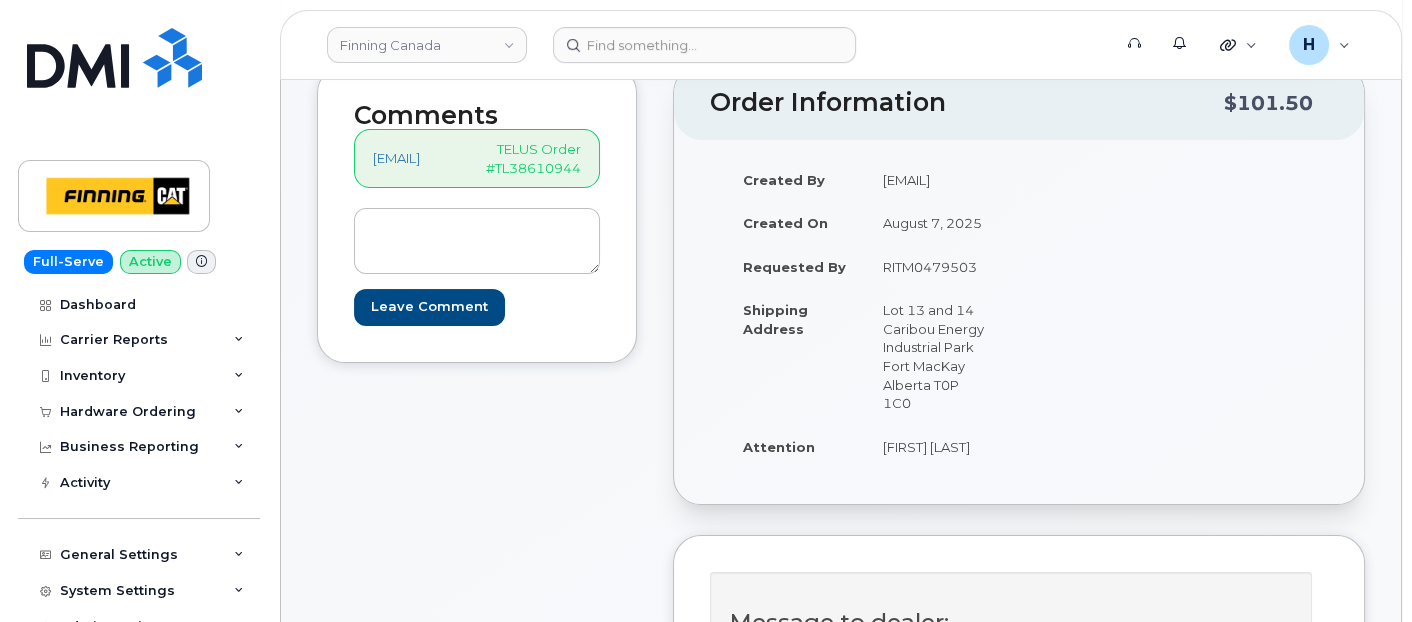 copy on "[FIRST] [LAST]" 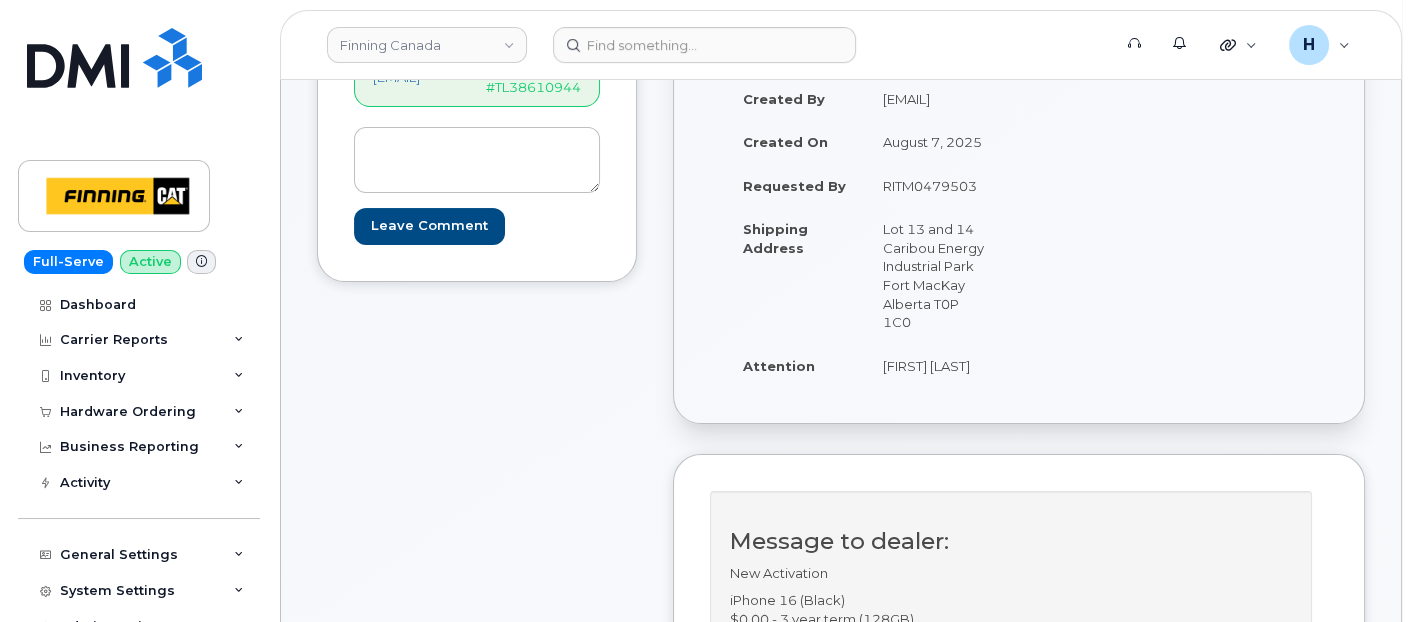 scroll, scrollTop: 444, scrollLeft: 0, axis: vertical 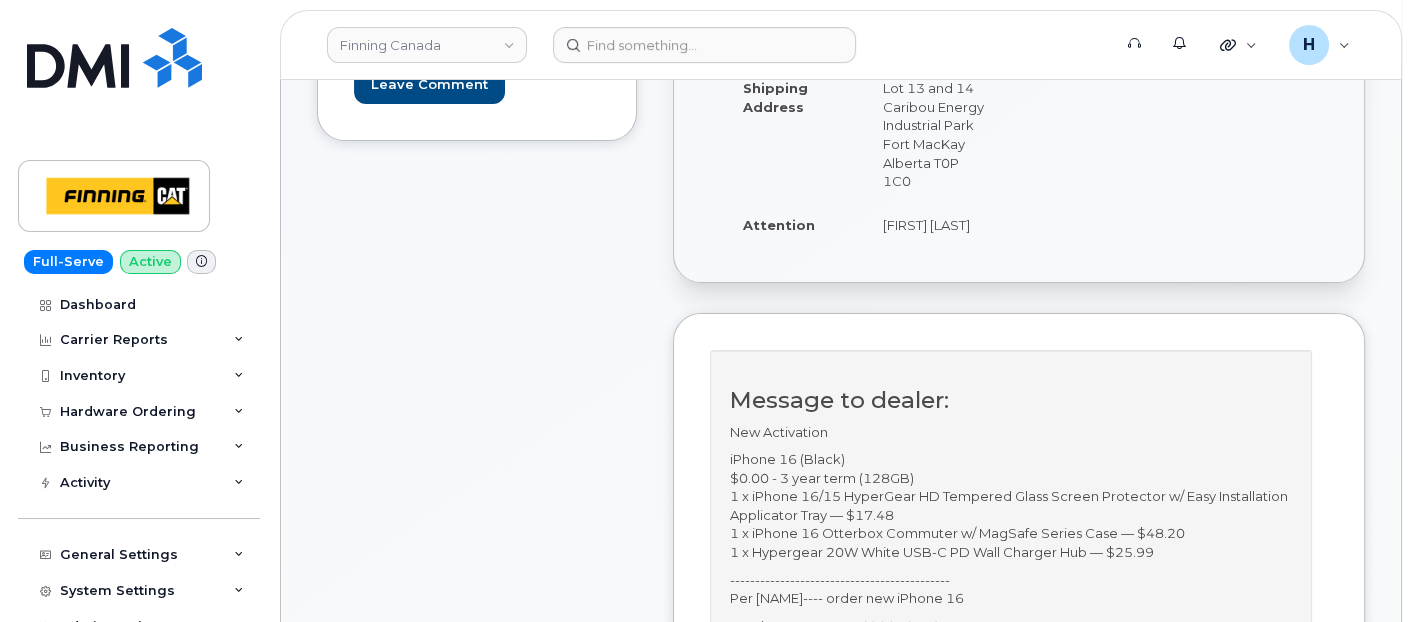 copy on "Monty Blomberg" 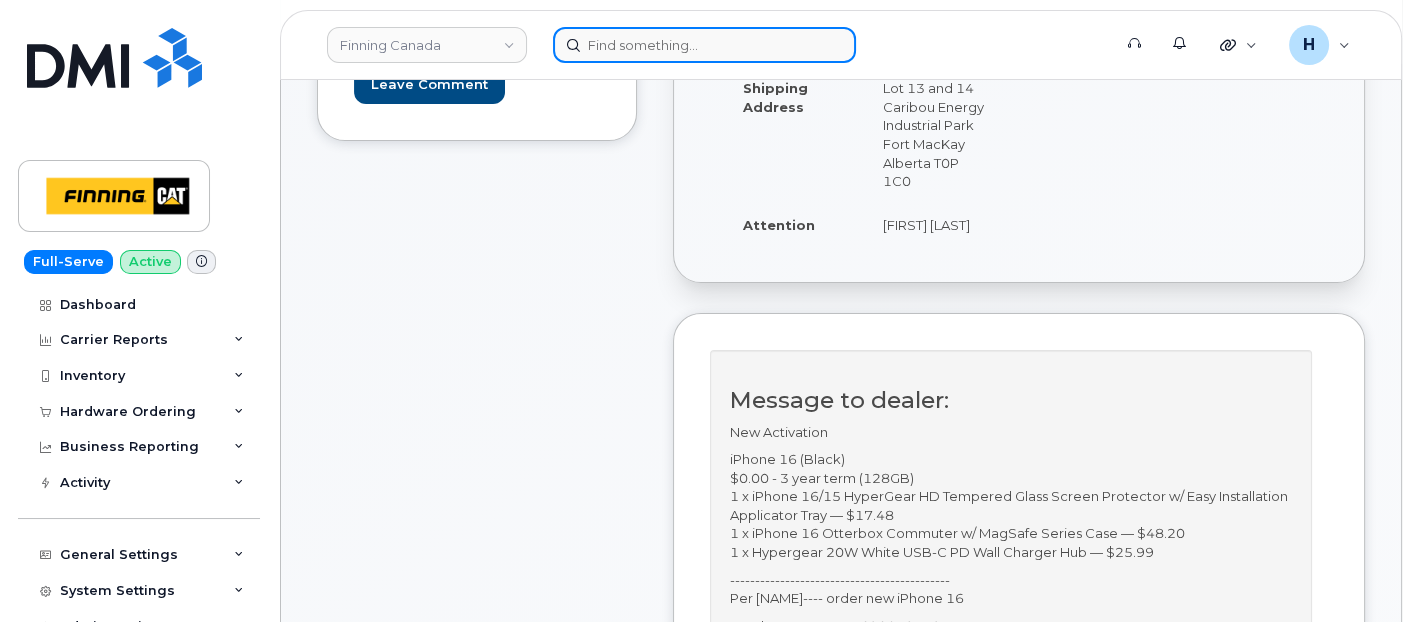 click at bounding box center (704, 45) 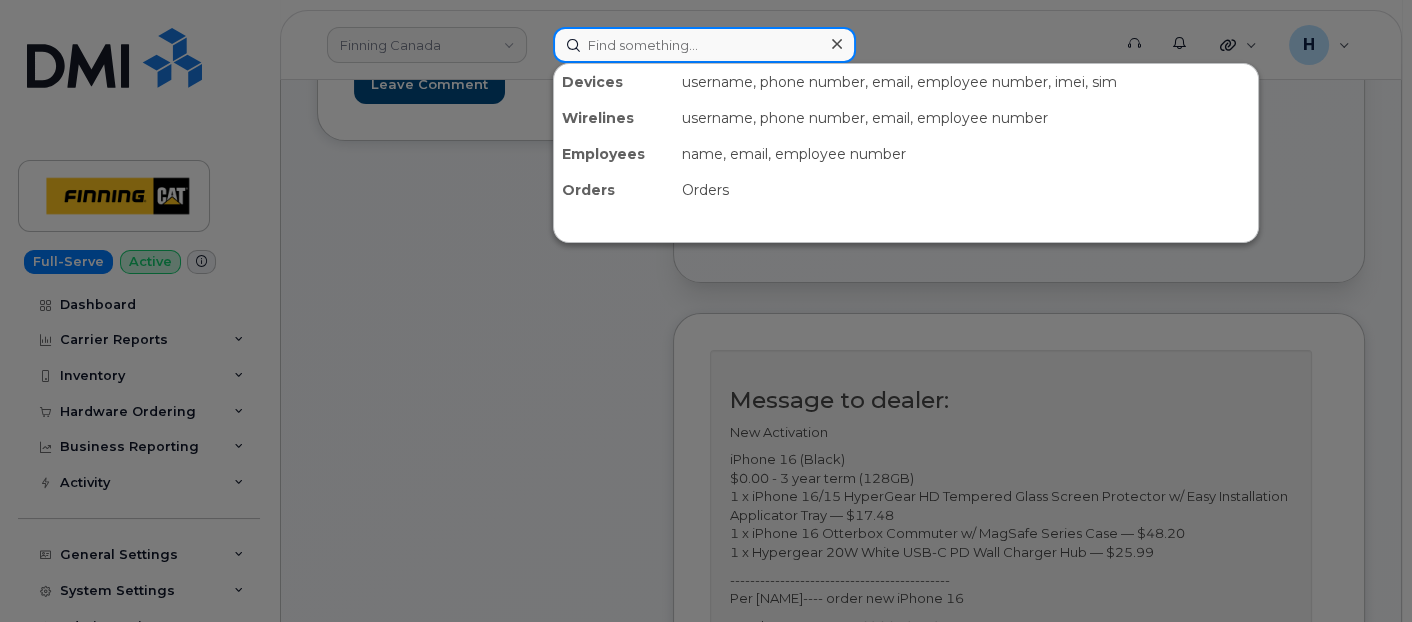 paste on "[FIRST] [LAST]" 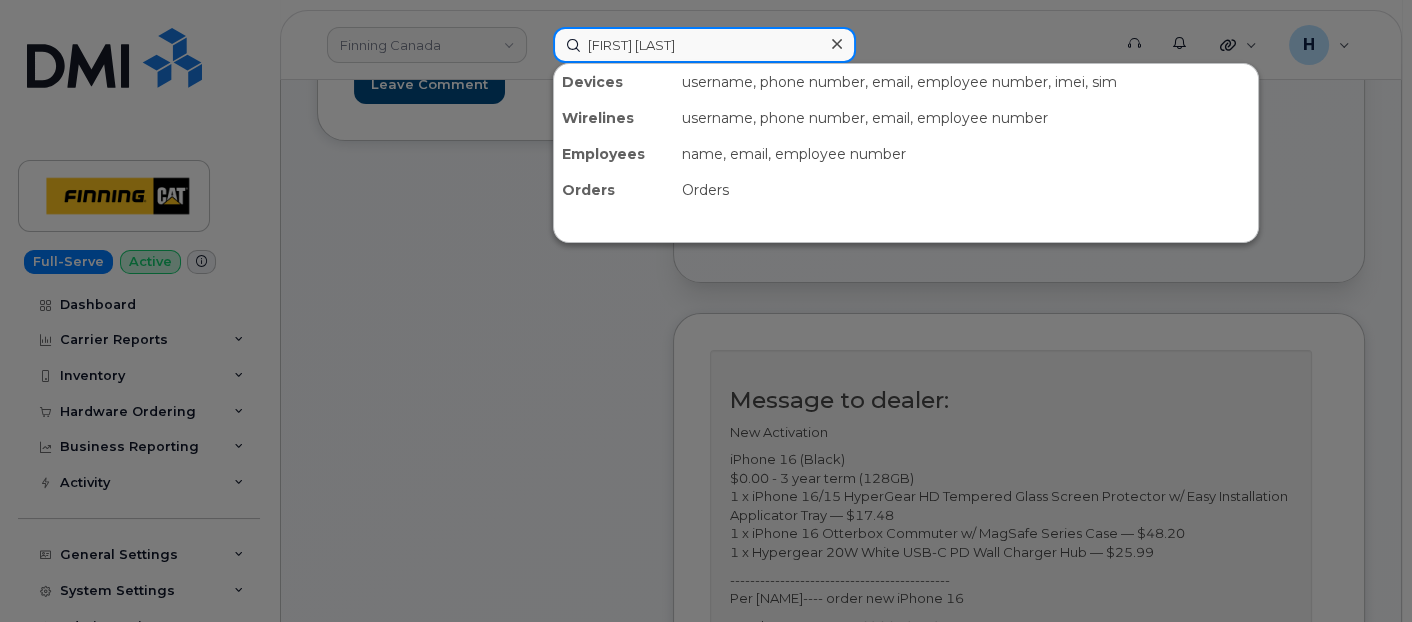 type on "[FIRST] [LAST]" 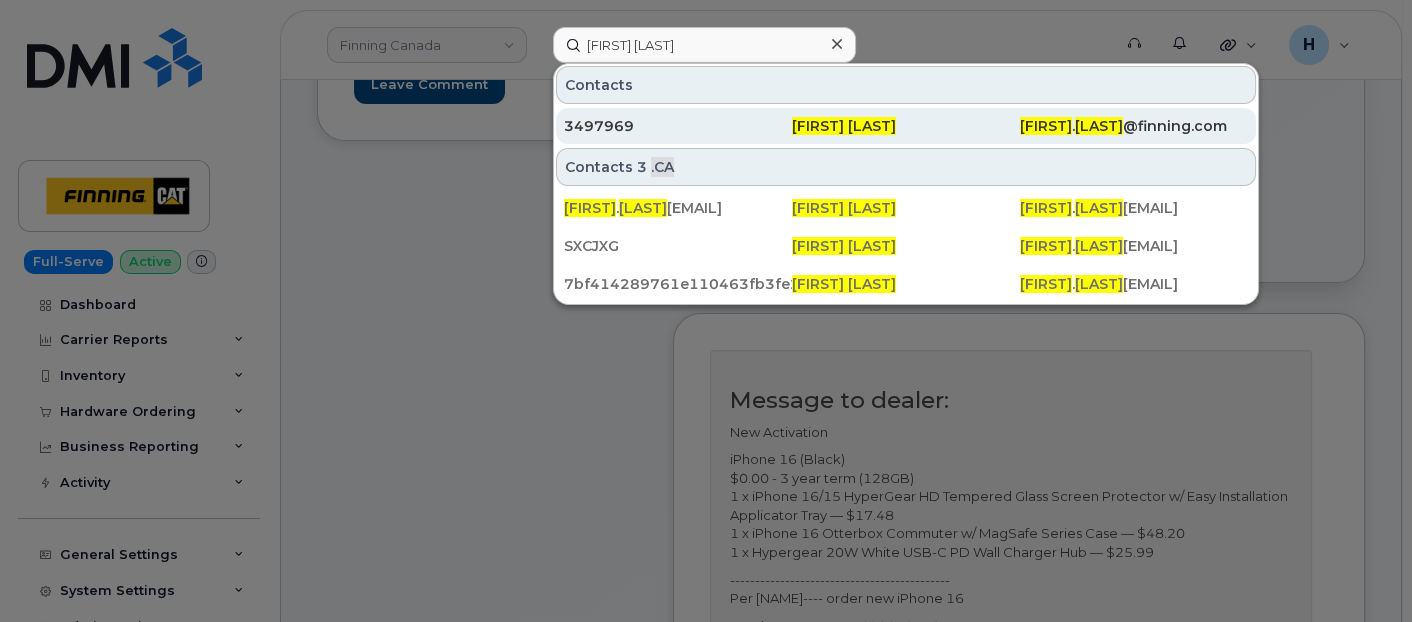 click on "3497969" at bounding box center [678, 126] 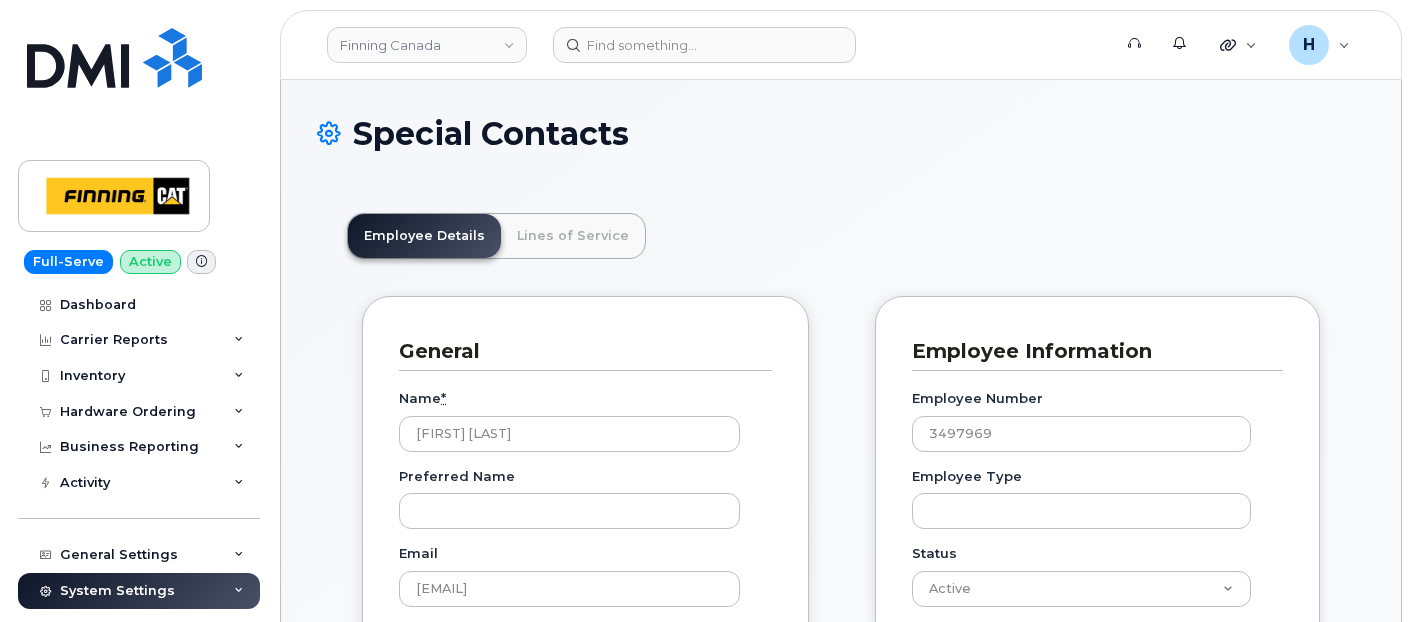 scroll, scrollTop: 0, scrollLeft: 0, axis: both 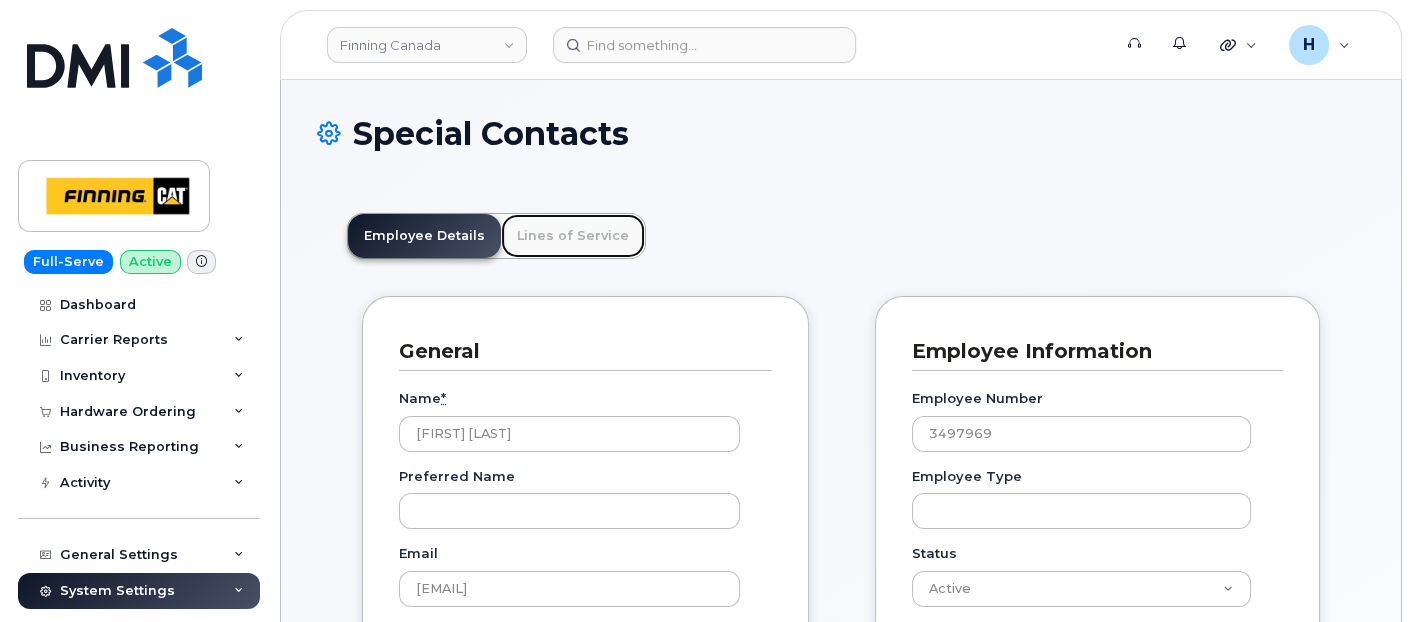 click on "Lines of Service" at bounding box center [573, 236] 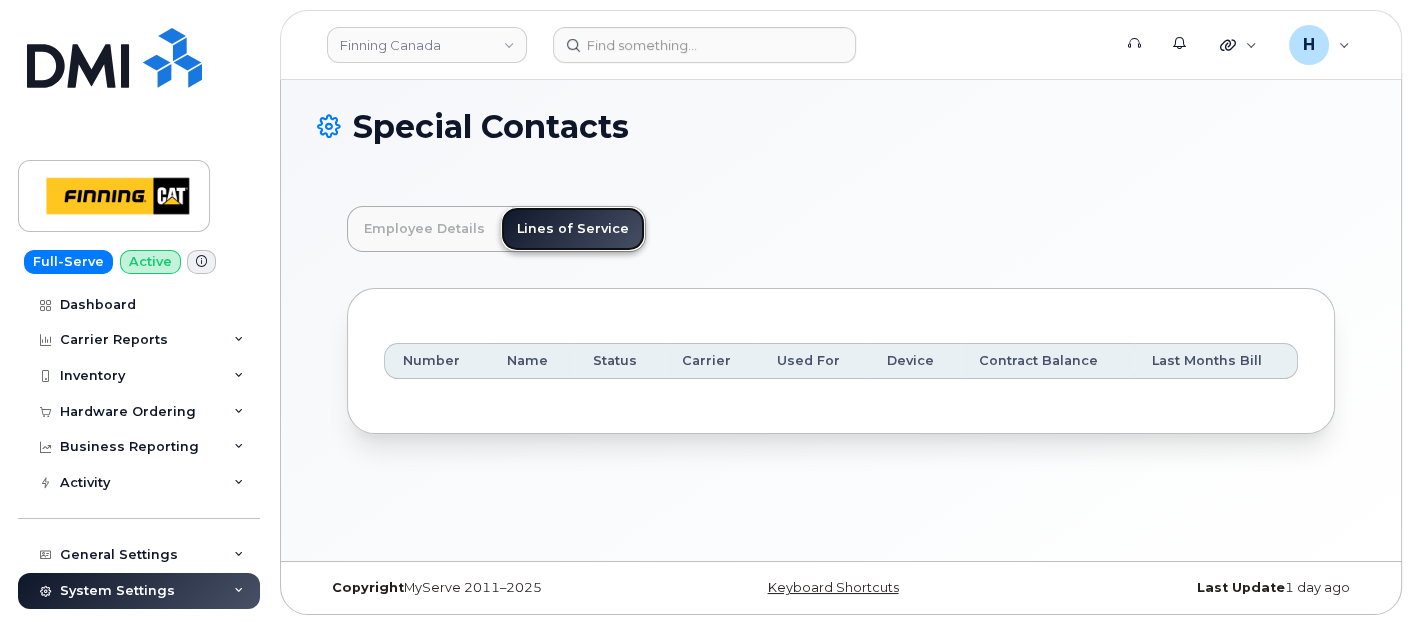 scroll, scrollTop: 9, scrollLeft: 0, axis: vertical 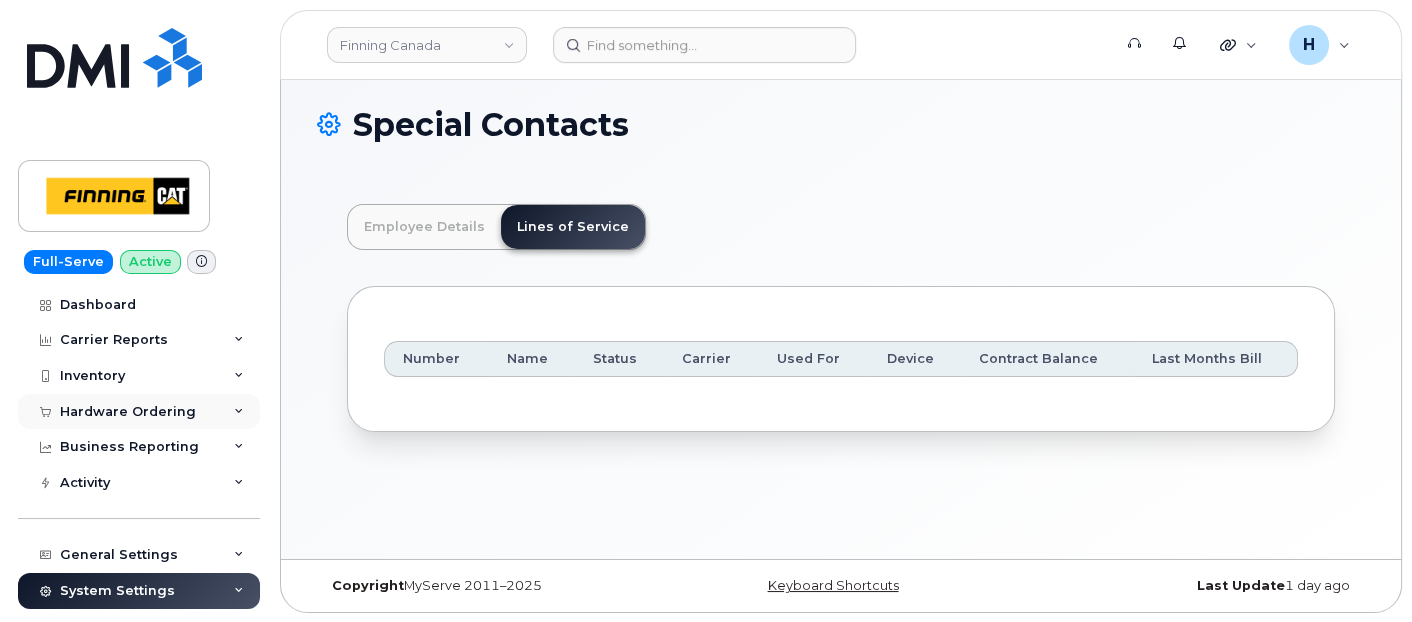 click on "Hardware Ordering" at bounding box center [128, 412] 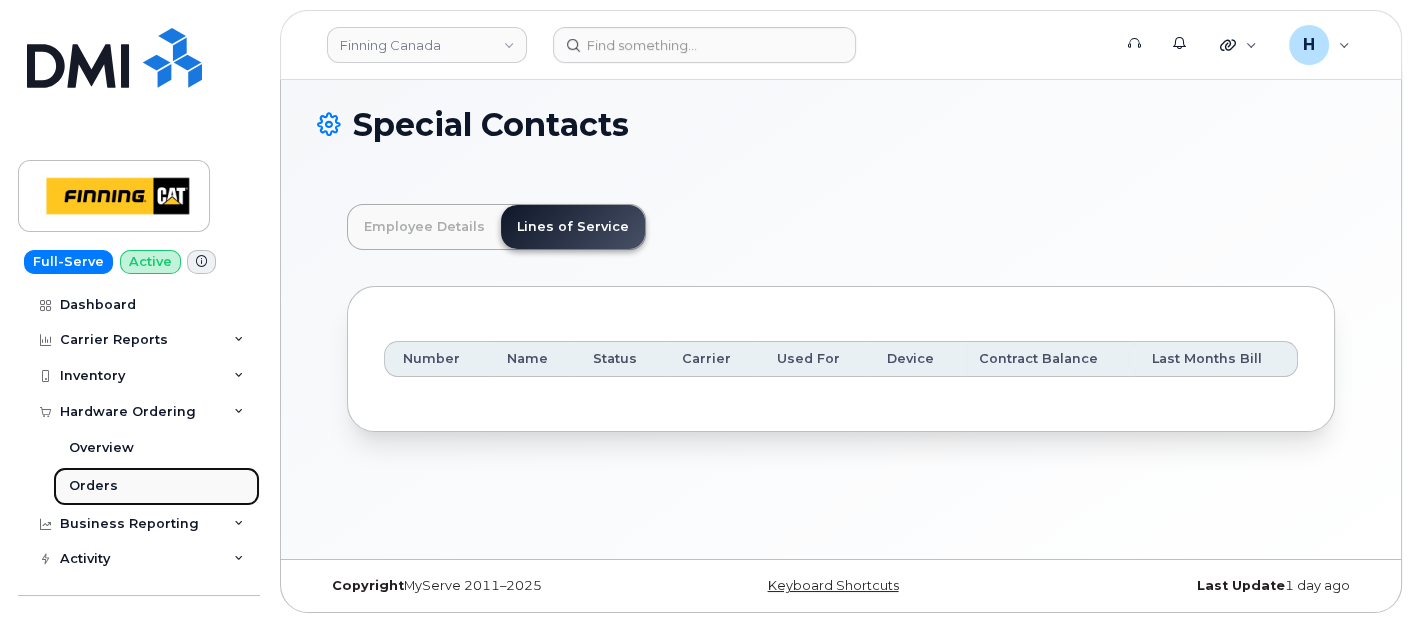 click on "Orders" at bounding box center (93, 486) 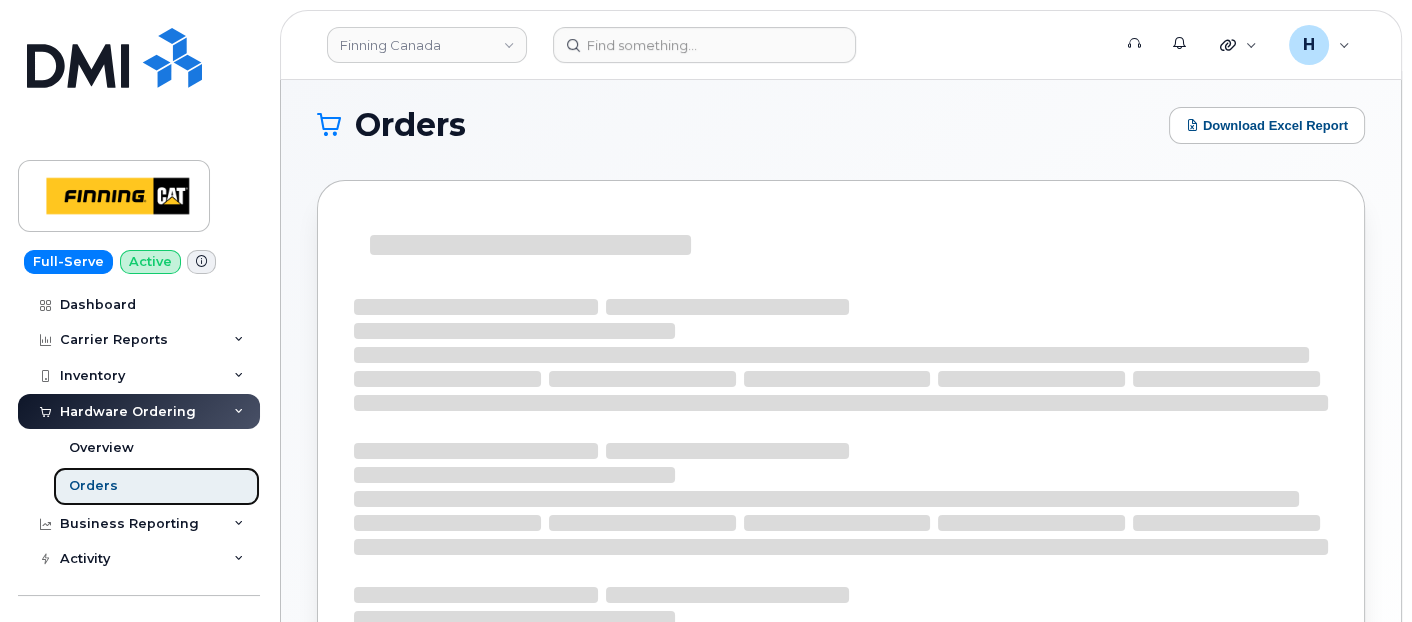 scroll, scrollTop: 0, scrollLeft: 0, axis: both 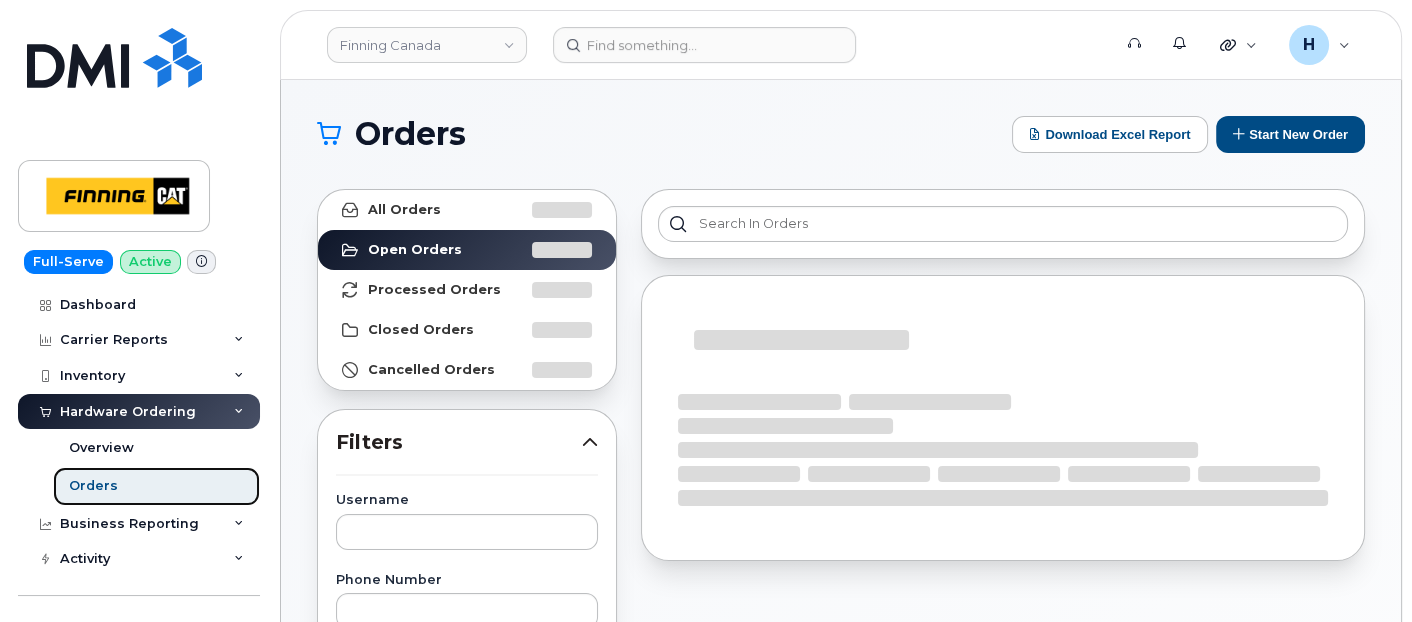 click on "Orders" at bounding box center (93, 486) 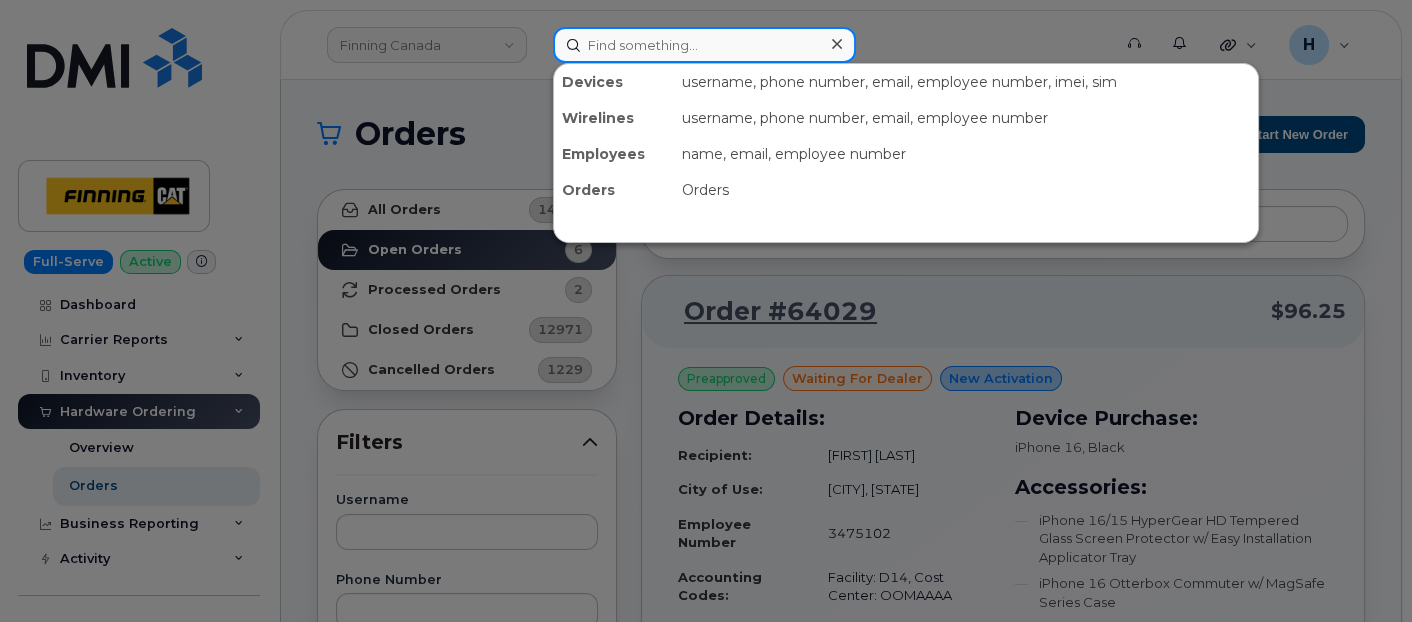 click at bounding box center (704, 45) 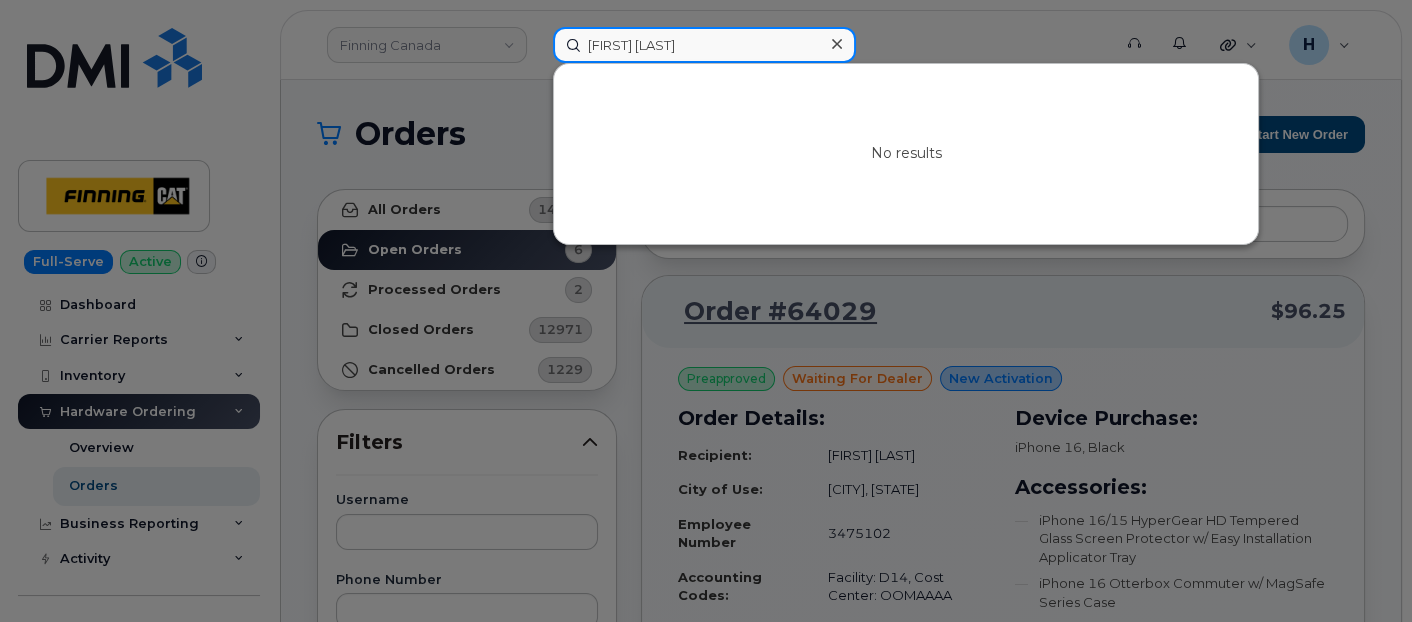 drag, startPoint x: 704, startPoint y: 52, endPoint x: 501, endPoint y: 46, distance: 203.08865 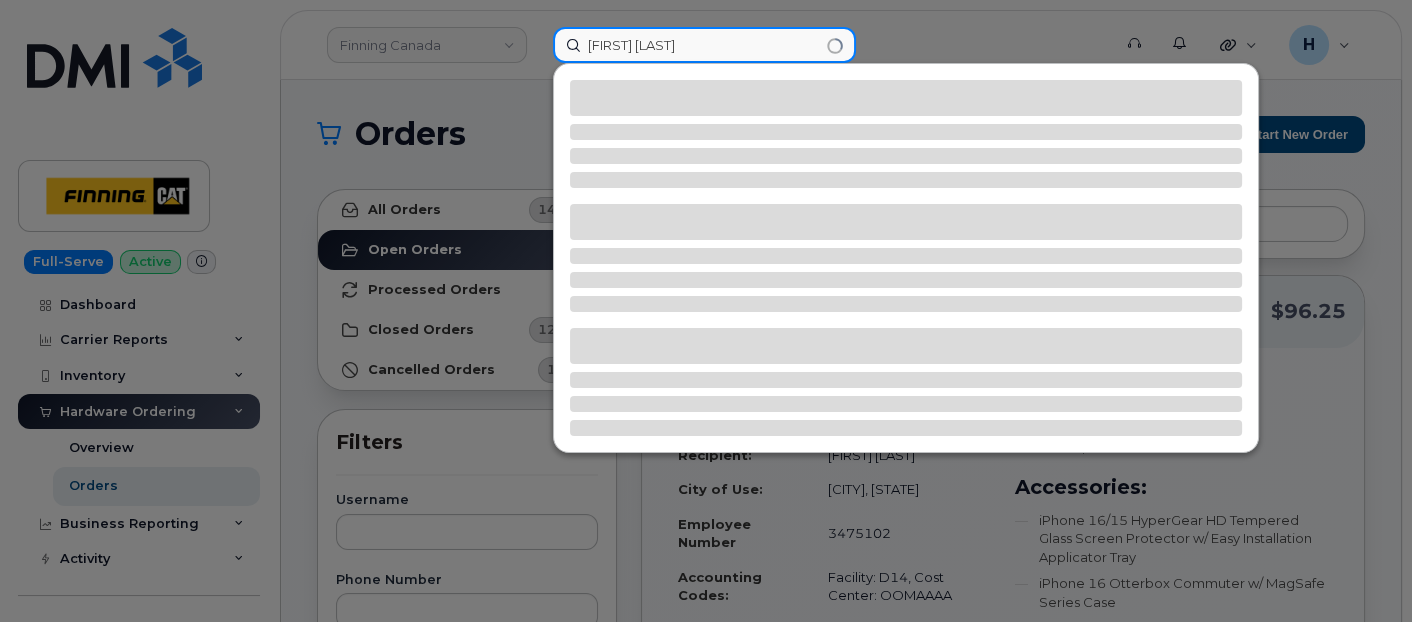 type on "Nikki Frank" 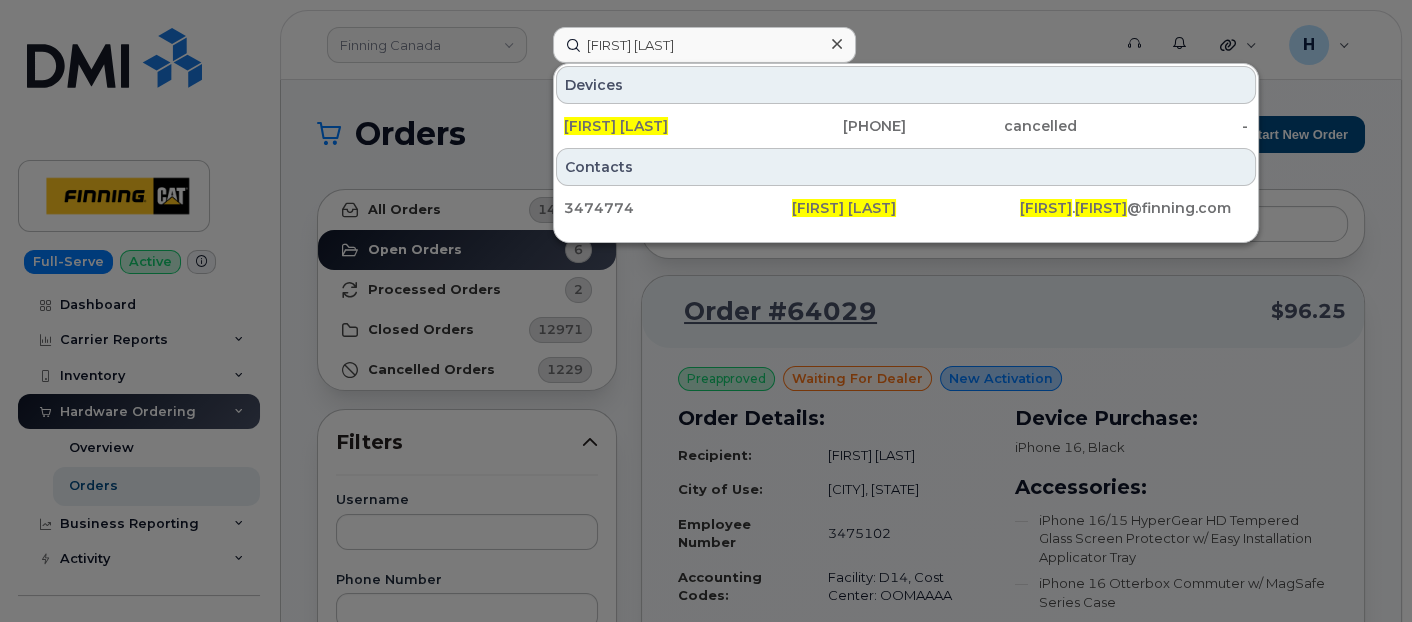 click at bounding box center (836, 44) 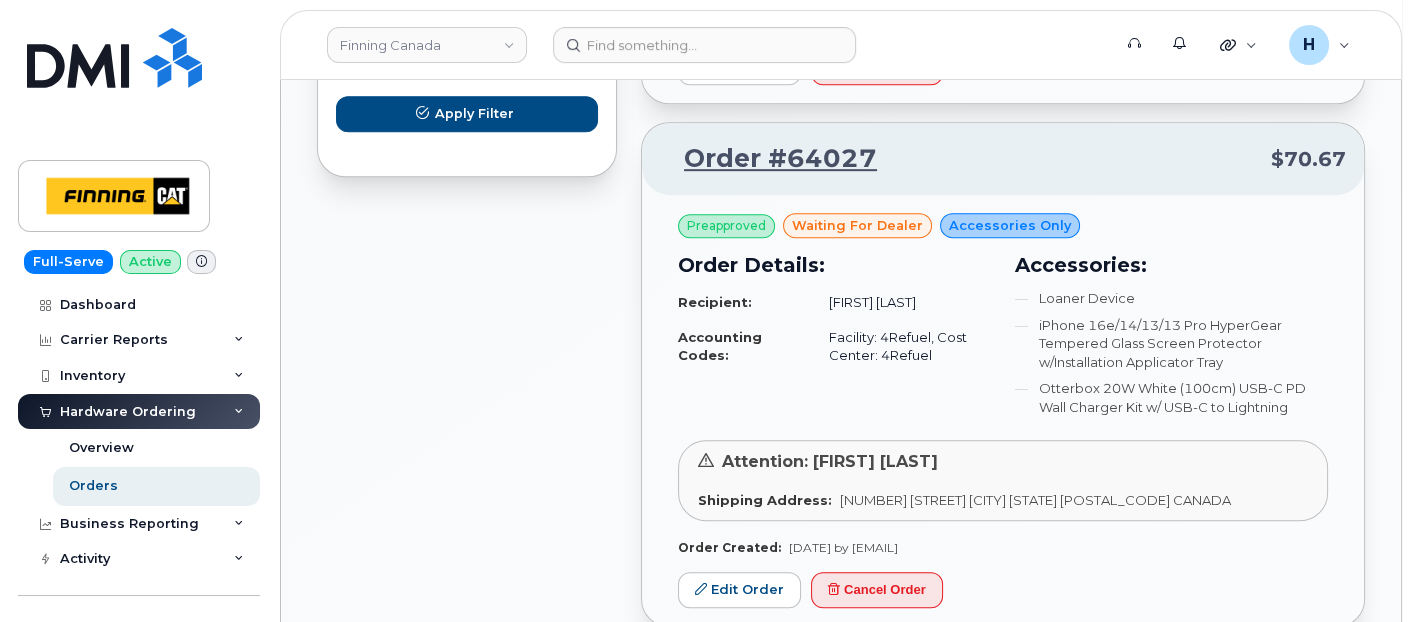 scroll, scrollTop: 1444, scrollLeft: 0, axis: vertical 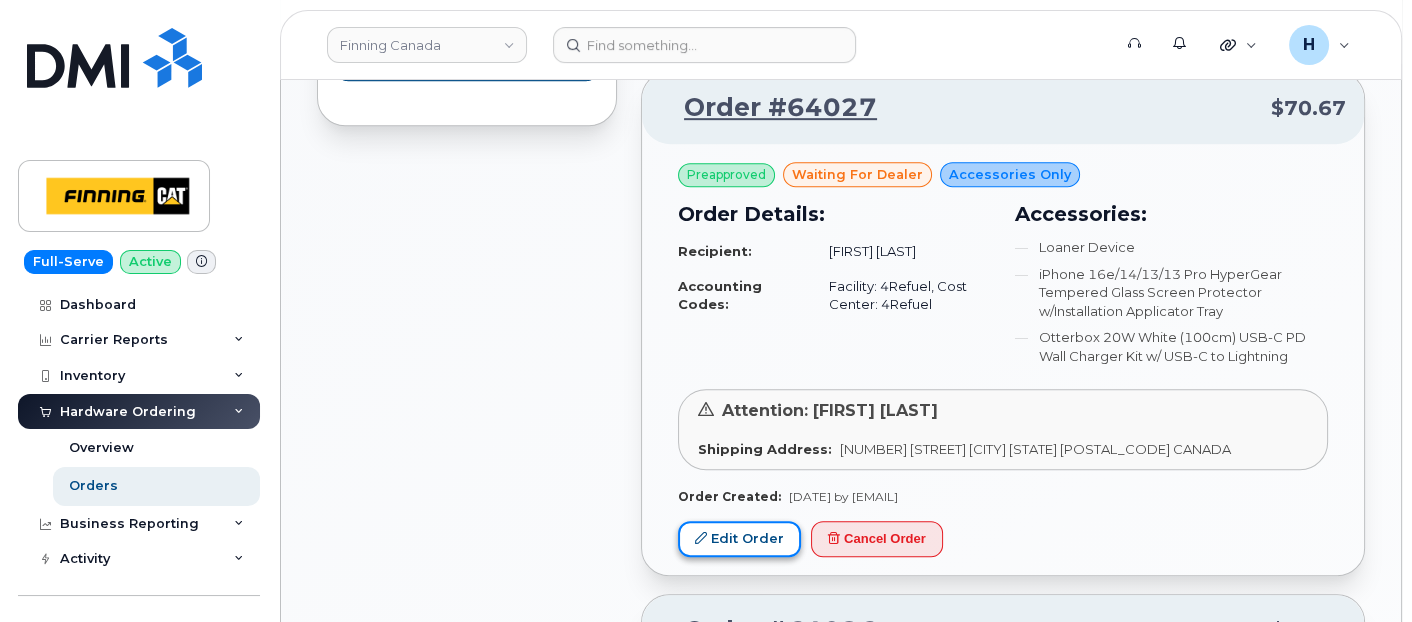 click on "Edit Order" at bounding box center (739, 539) 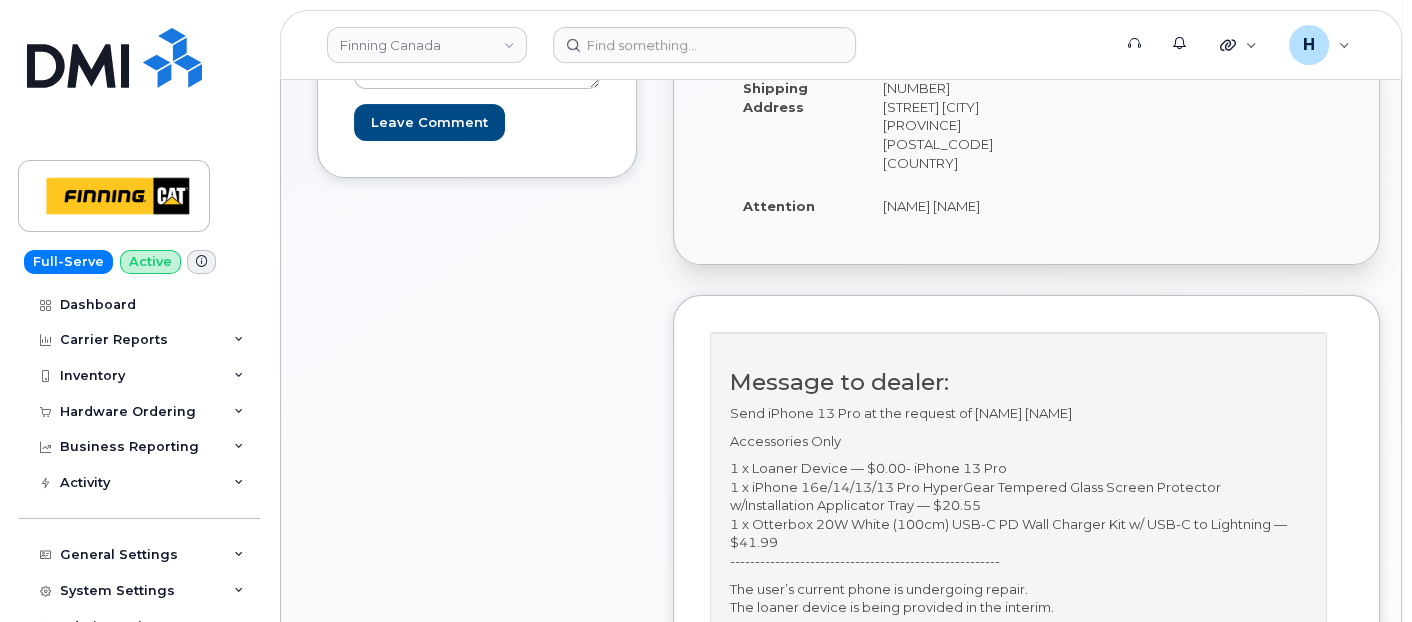 scroll, scrollTop: 555, scrollLeft: 0, axis: vertical 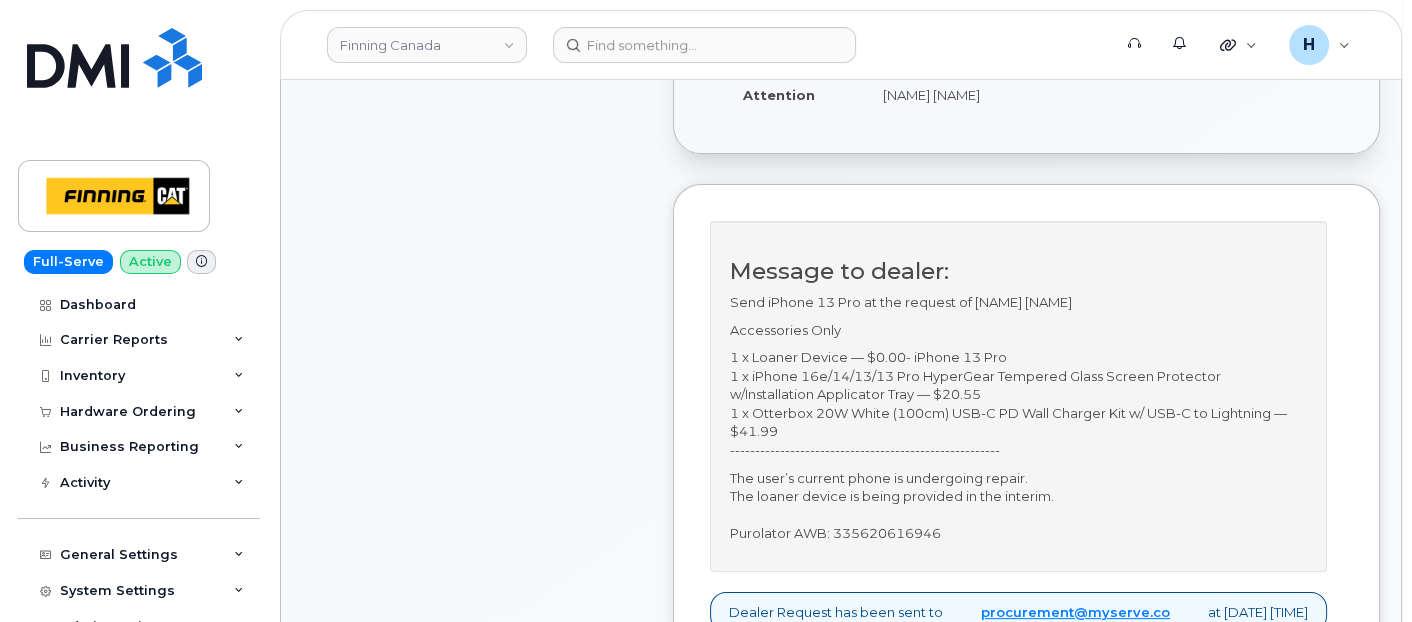 click on "The user’s current phone is undergoing repair.
The loaner device is being provided in the interim.
Purolator AWB: [NUMBER]" at bounding box center (1018, 506) 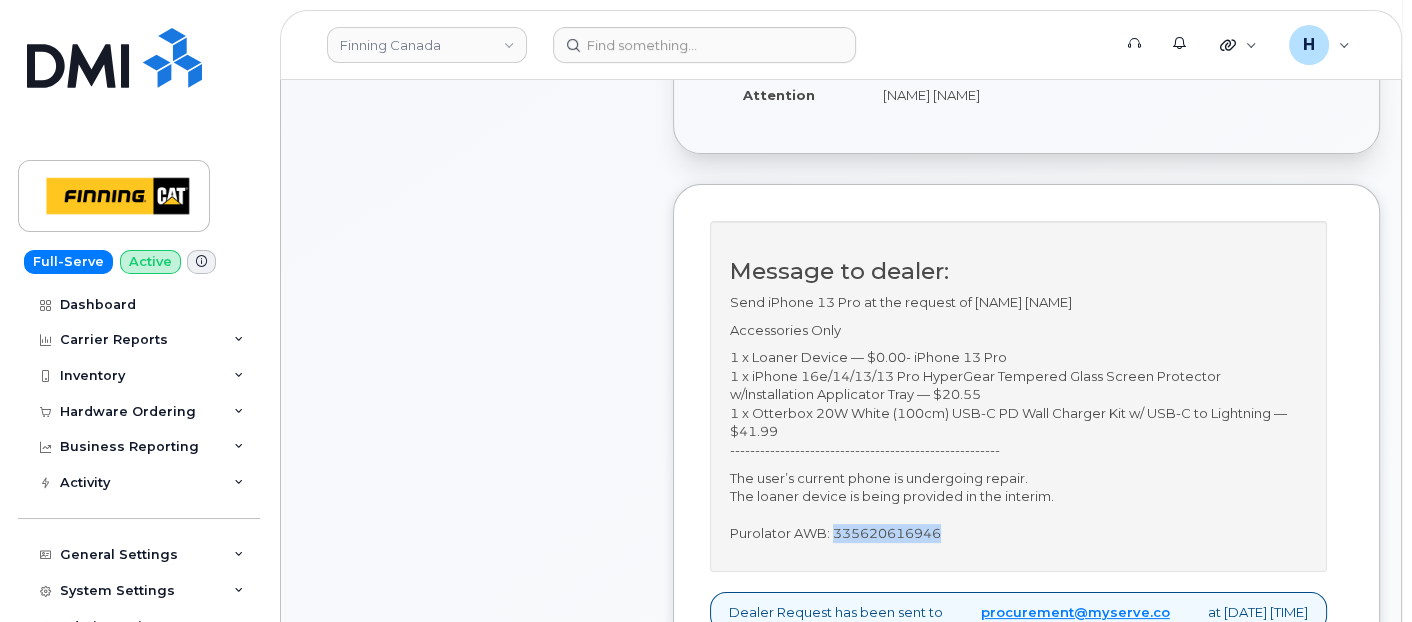 click on "The user’s current phone is undergoing repair.
The loaner device is being provided in the interim.
Purolator AWB: [NUMBER]" at bounding box center (1018, 506) 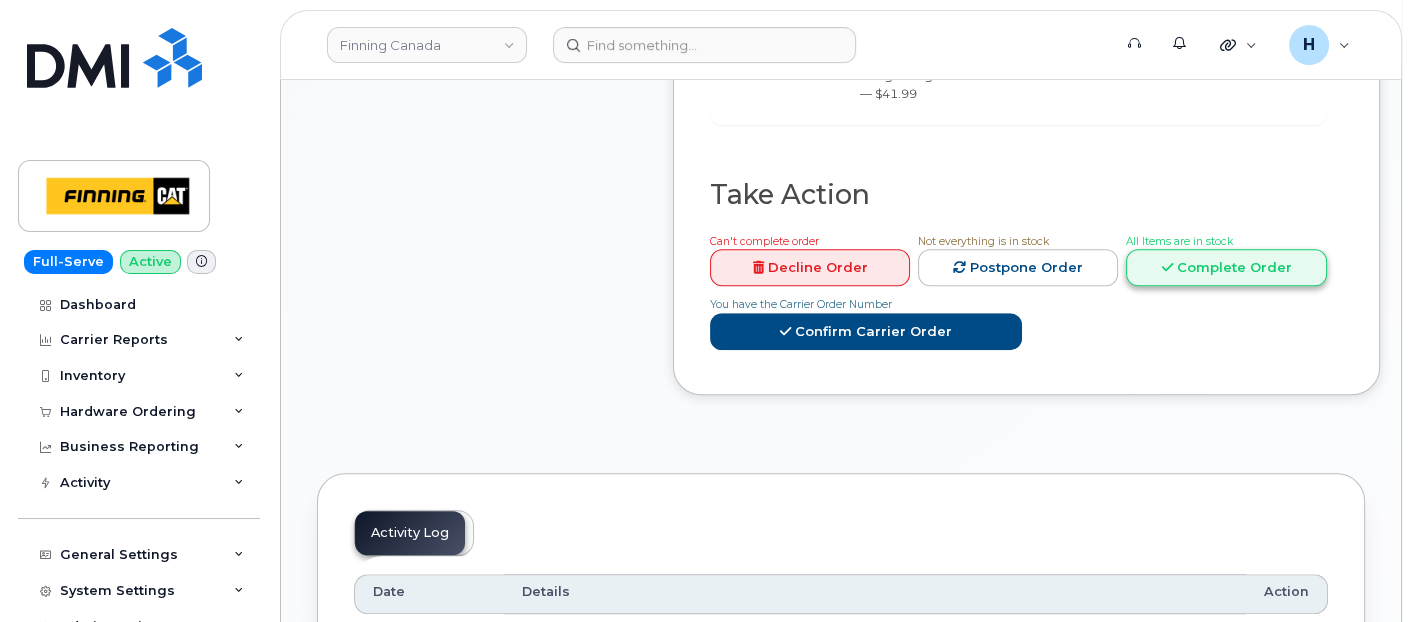 click on "Complete Order" at bounding box center (1226, 267) 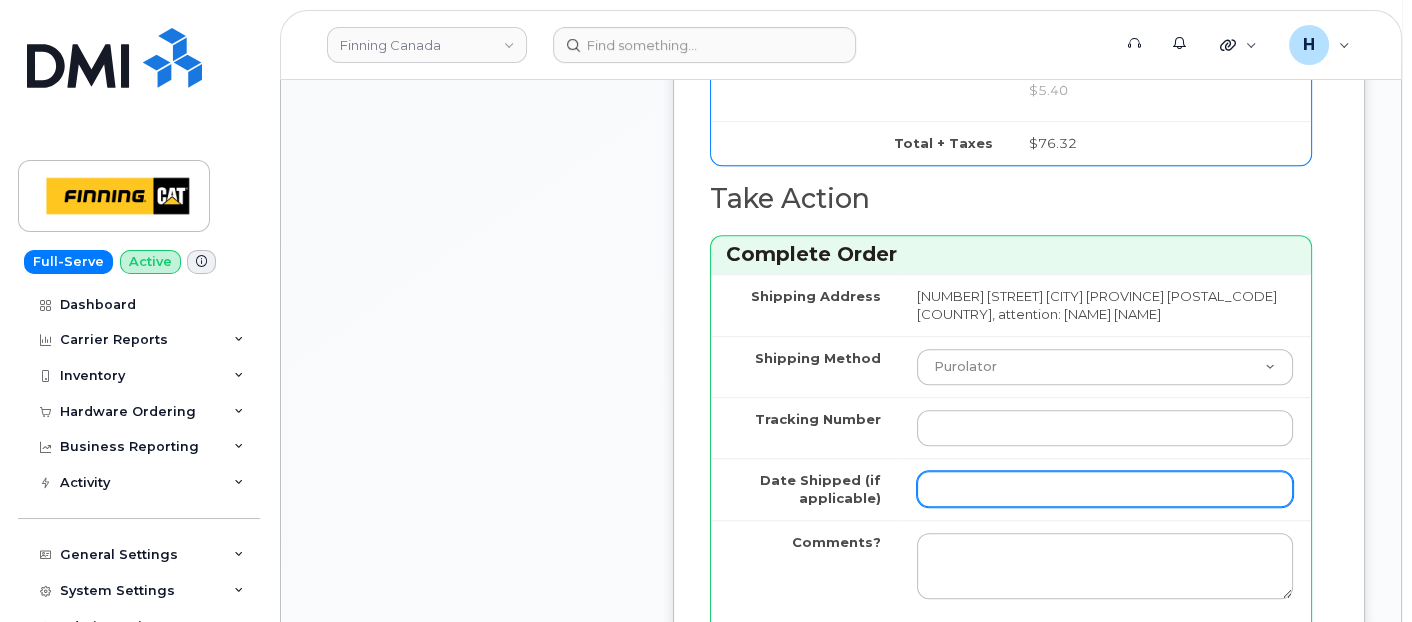 scroll, scrollTop: 1888, scrollLeft: 0, axis: vertical 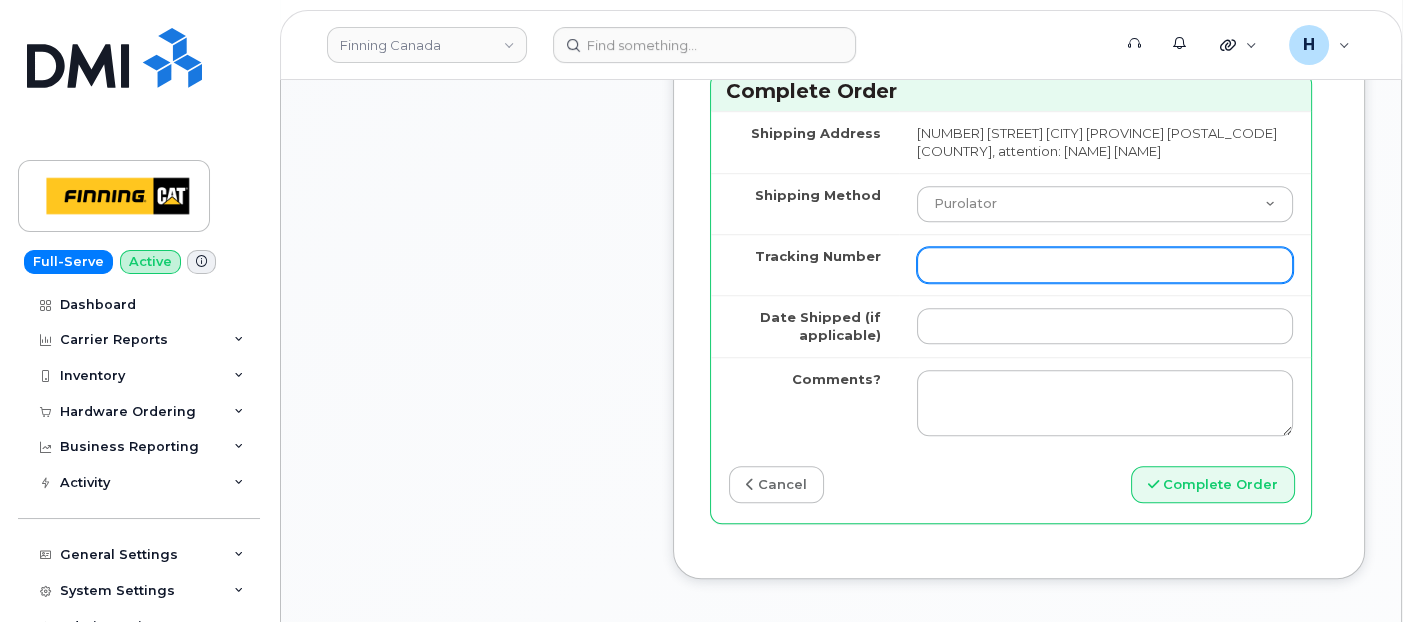 click on "Tracking Number" at bounding box center (1105, 265) 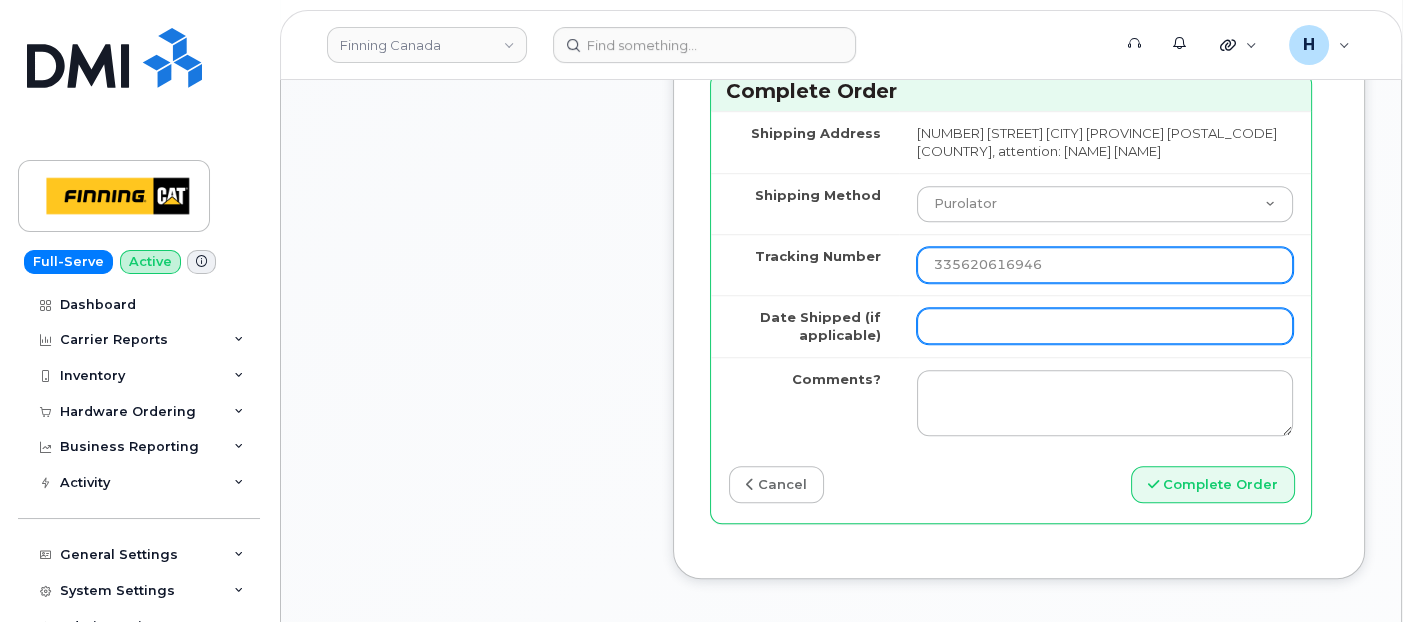 type on "335620616946" 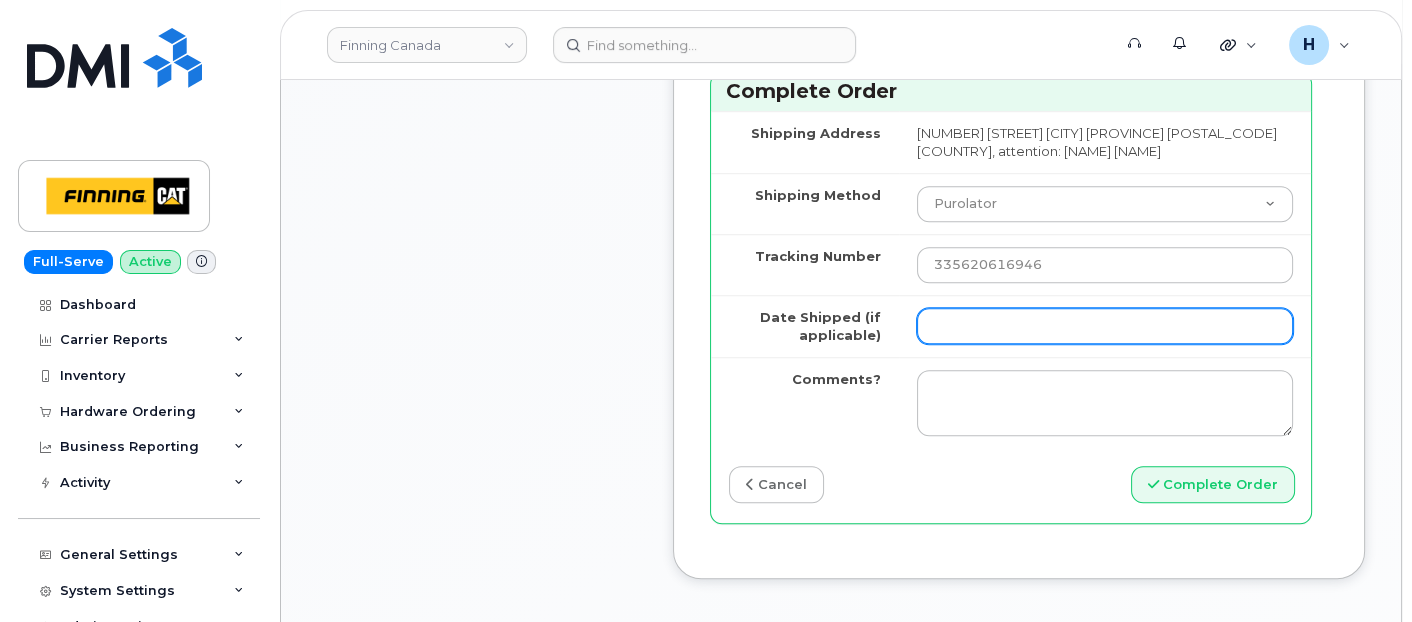 drag, startPoint x: 1042, startPoint y: 324, endPoint x: 1062, endPoint y: 334, distance: 22.36068 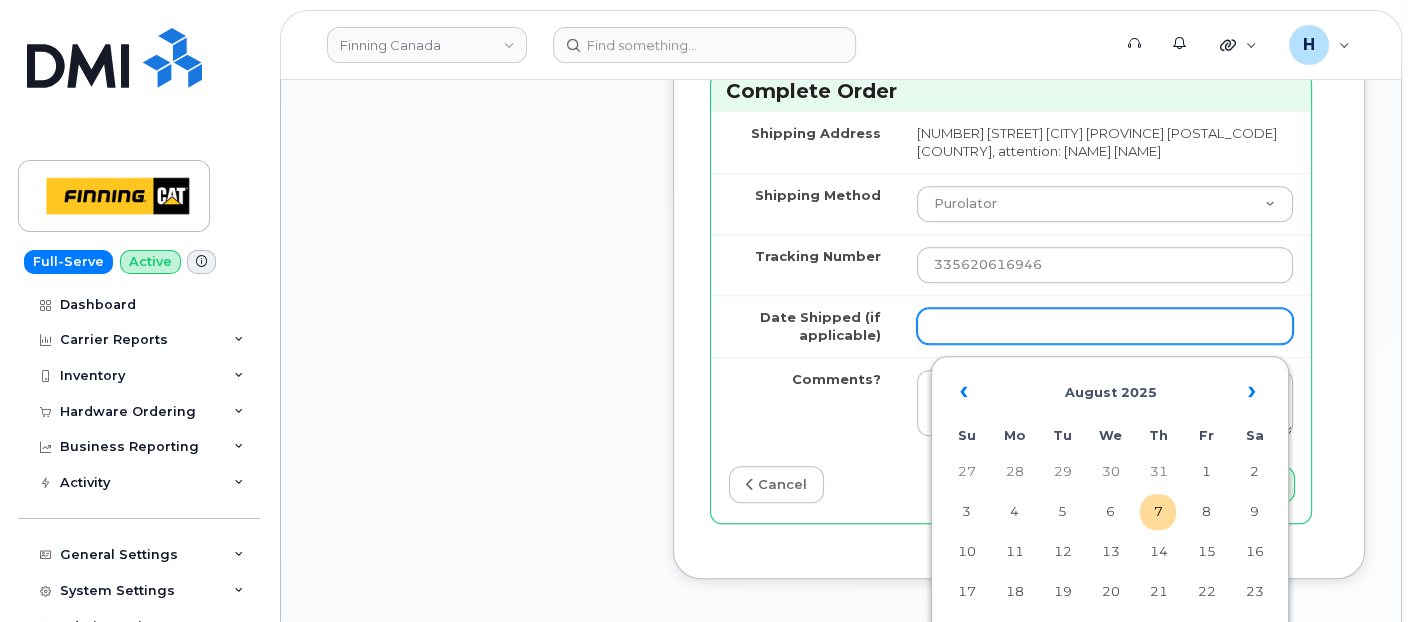 type on "2025-08-07" 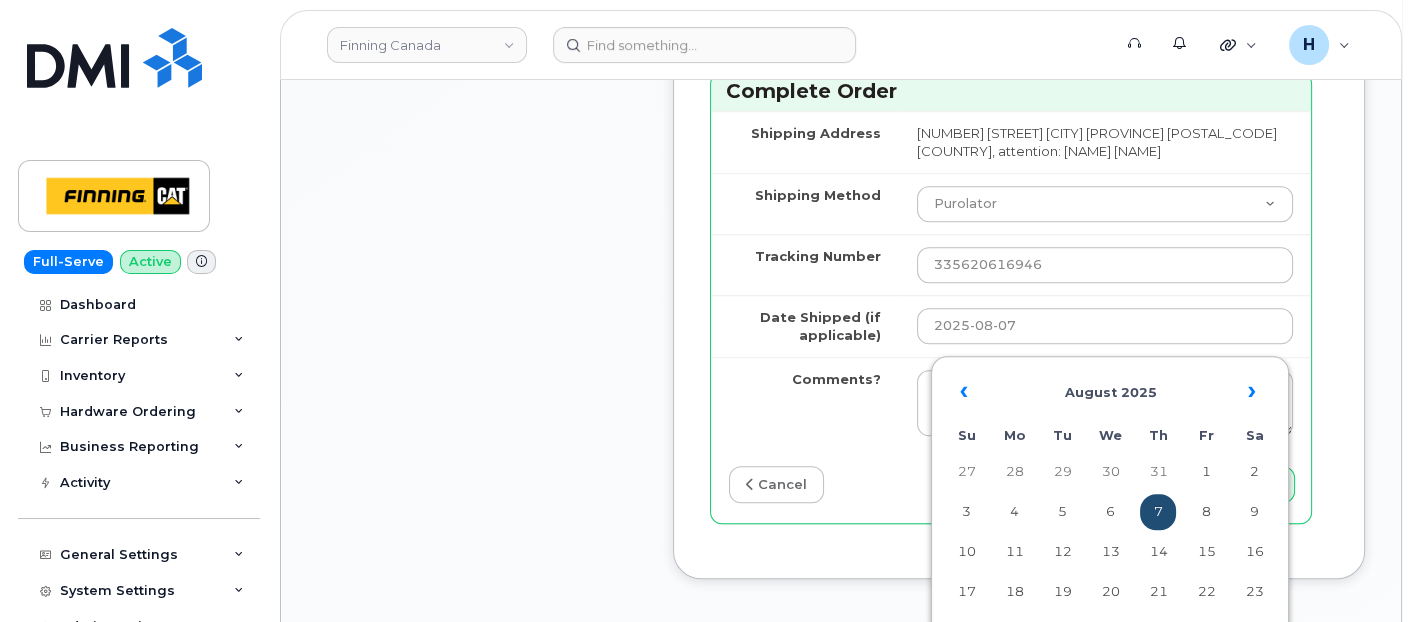 click on "7" at bounding box center [1158, 512] 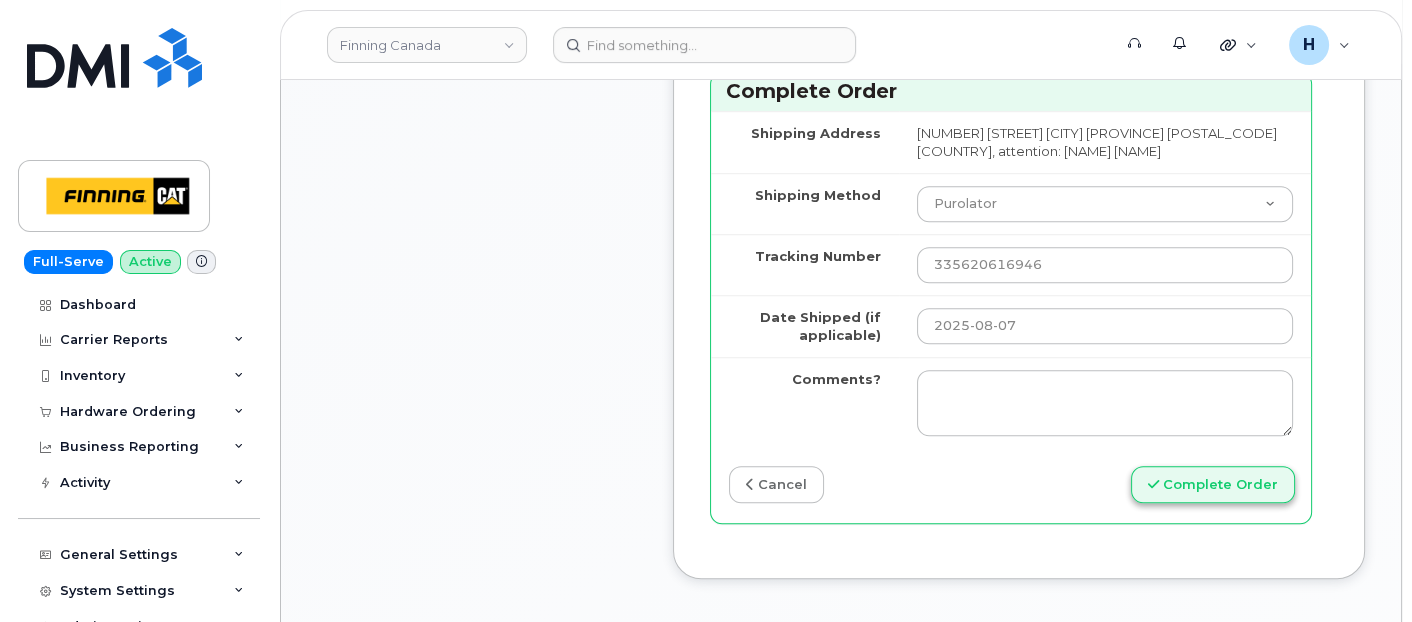 scroll, scrollTop: 2111, scrollLeft: 0, axis: vertical 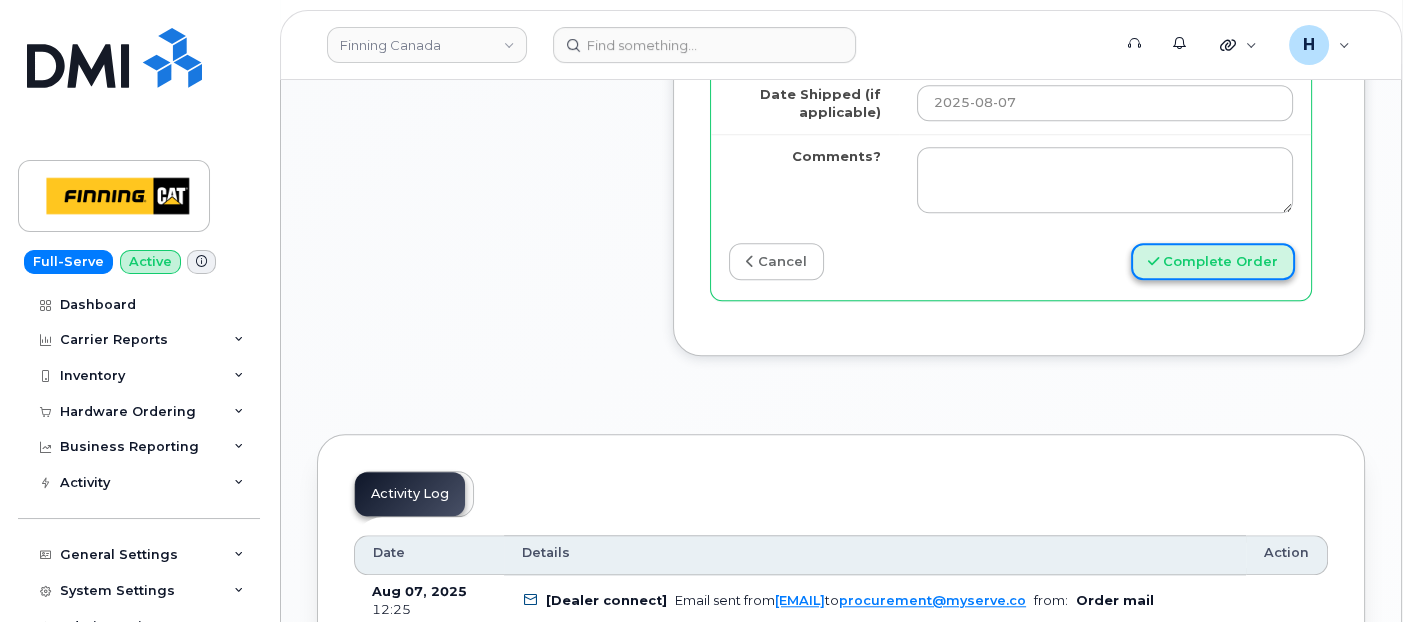 click on "Complete Order" at bounding box center (1213, 261) 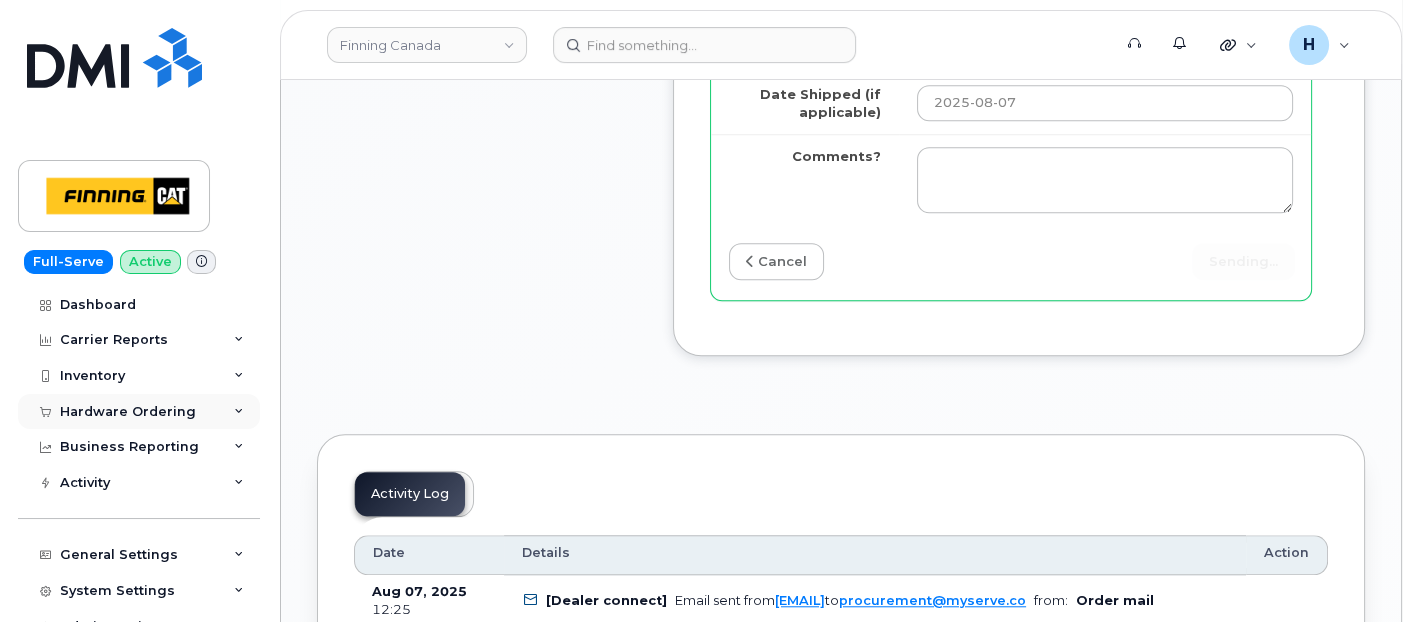 click on "Hardware Ordering" at bounding box center [128, 412] 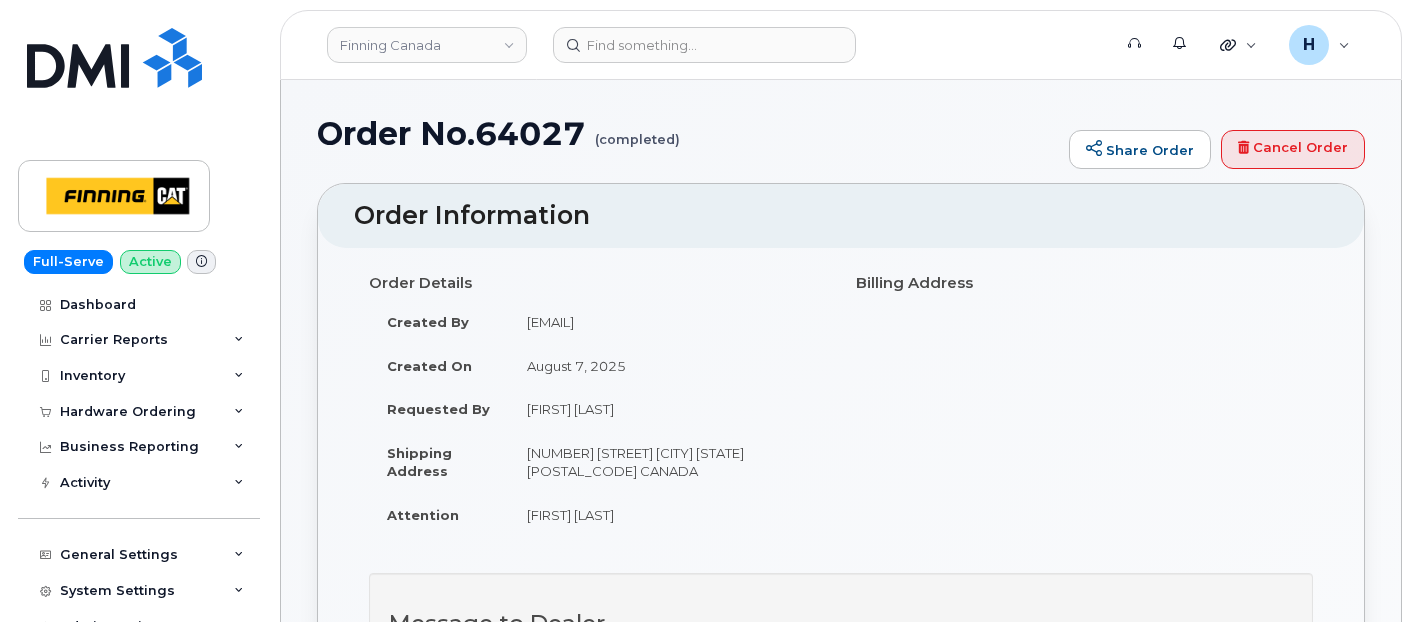 scroll, scrollTop: 0, scrollLeft: 0, axis: both 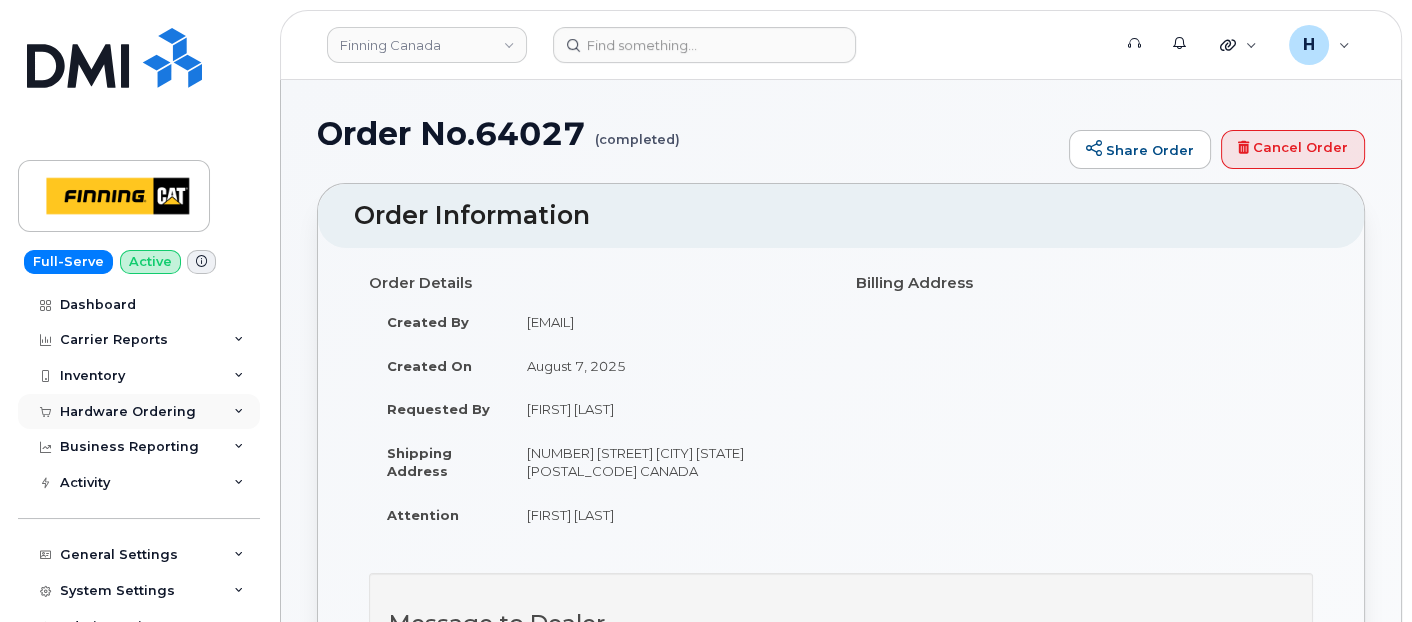 click on "Hardware Ordering" at bounding box center [128, 412] 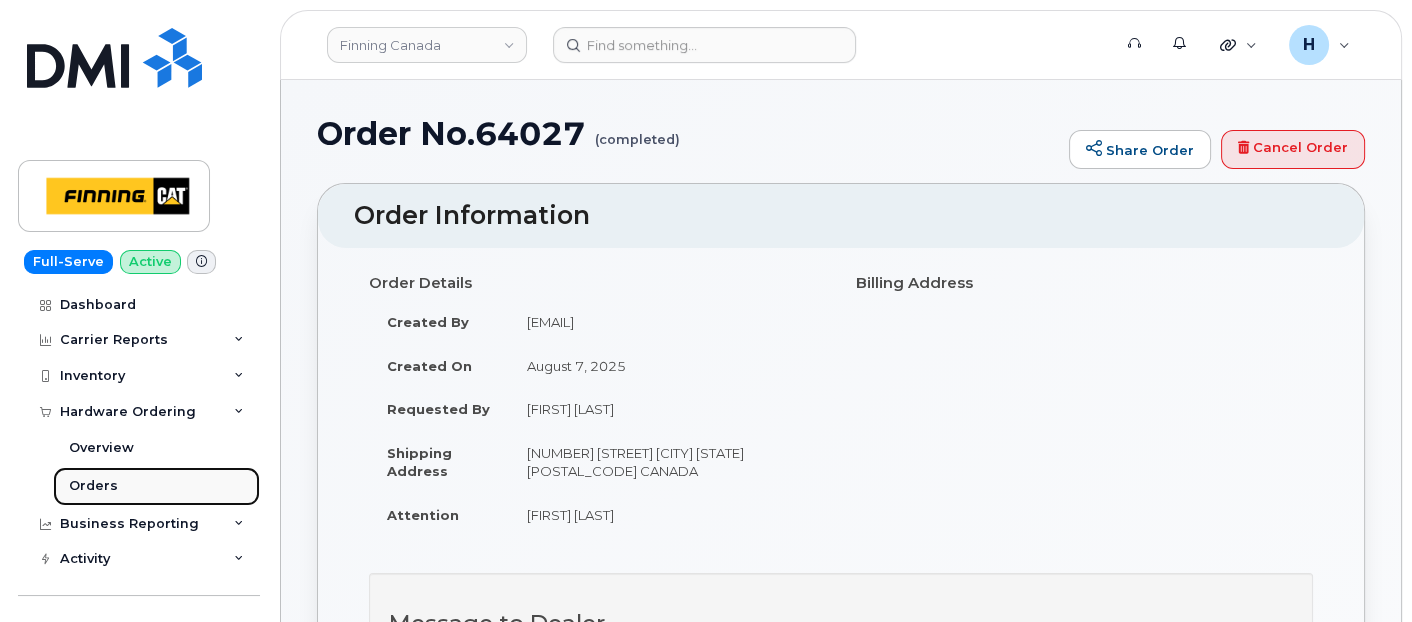 click on "Orders" at bounding box center (156, 486) 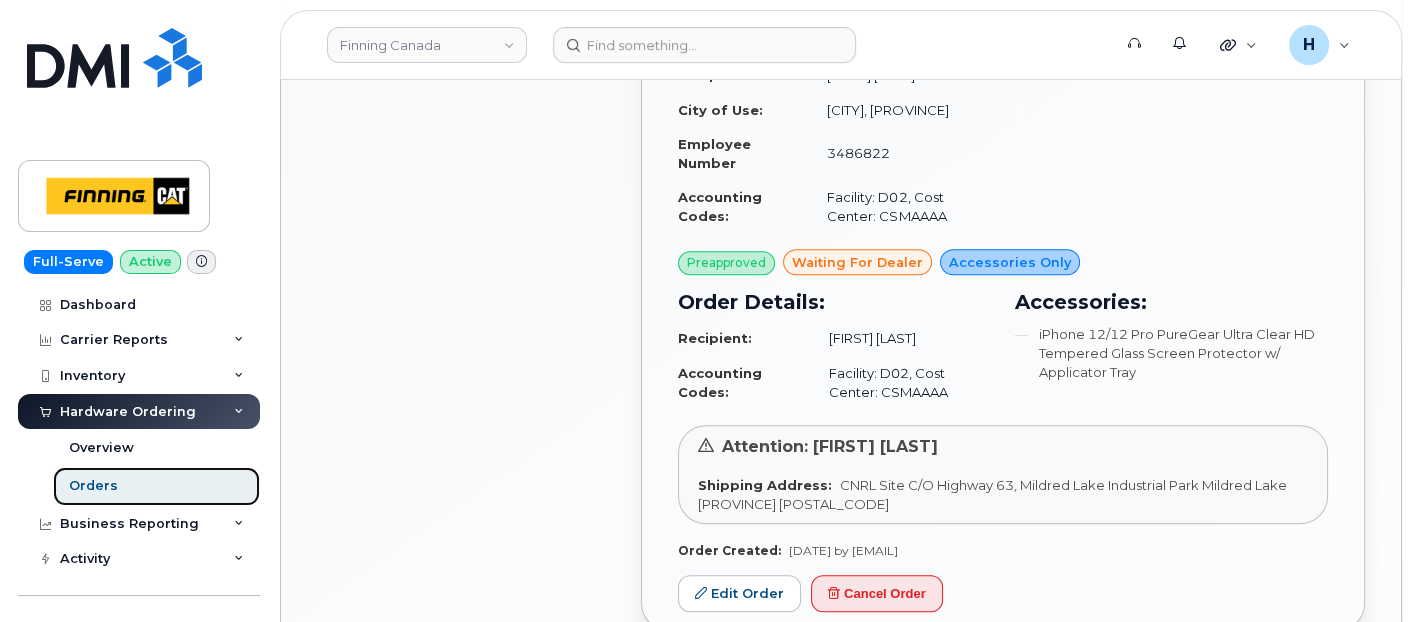 scroll, scrollTop: 1666, scrollLeft: 0, axis: vertical 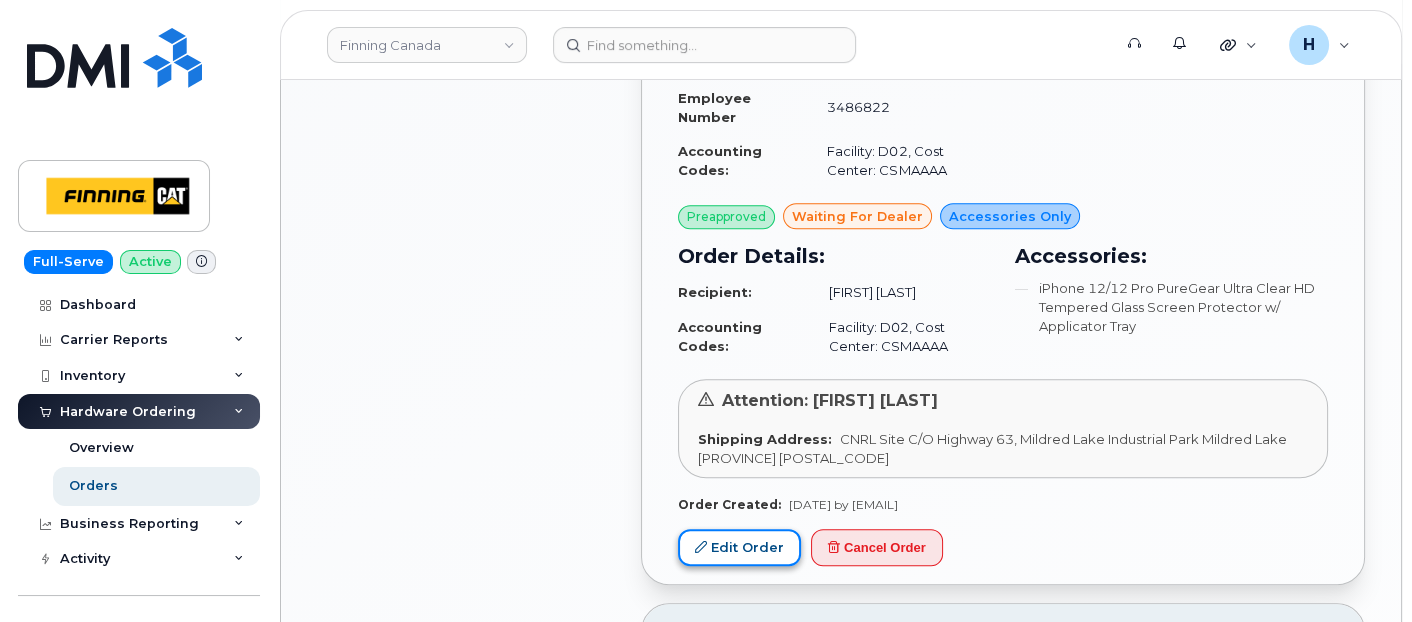 click on "Edit Order" at bounding box center (739, 547) 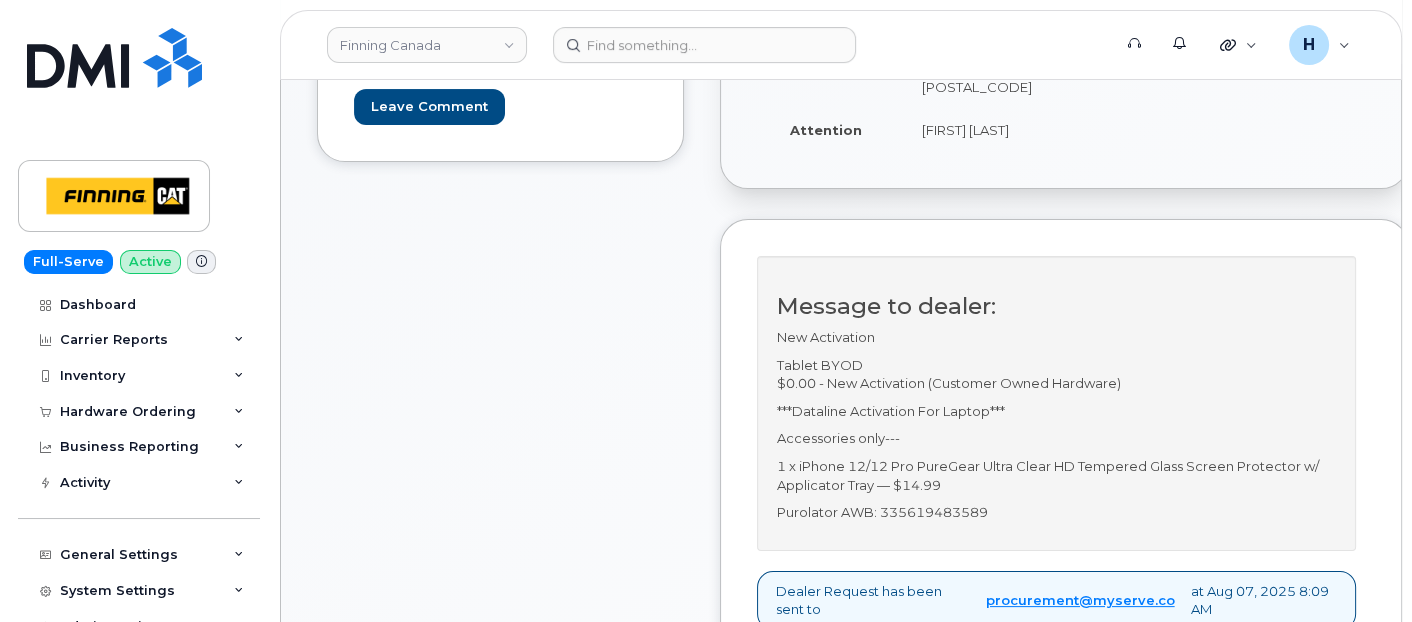 scroll, scrollTop: 666, scrollLeft: 0, axis: vertical 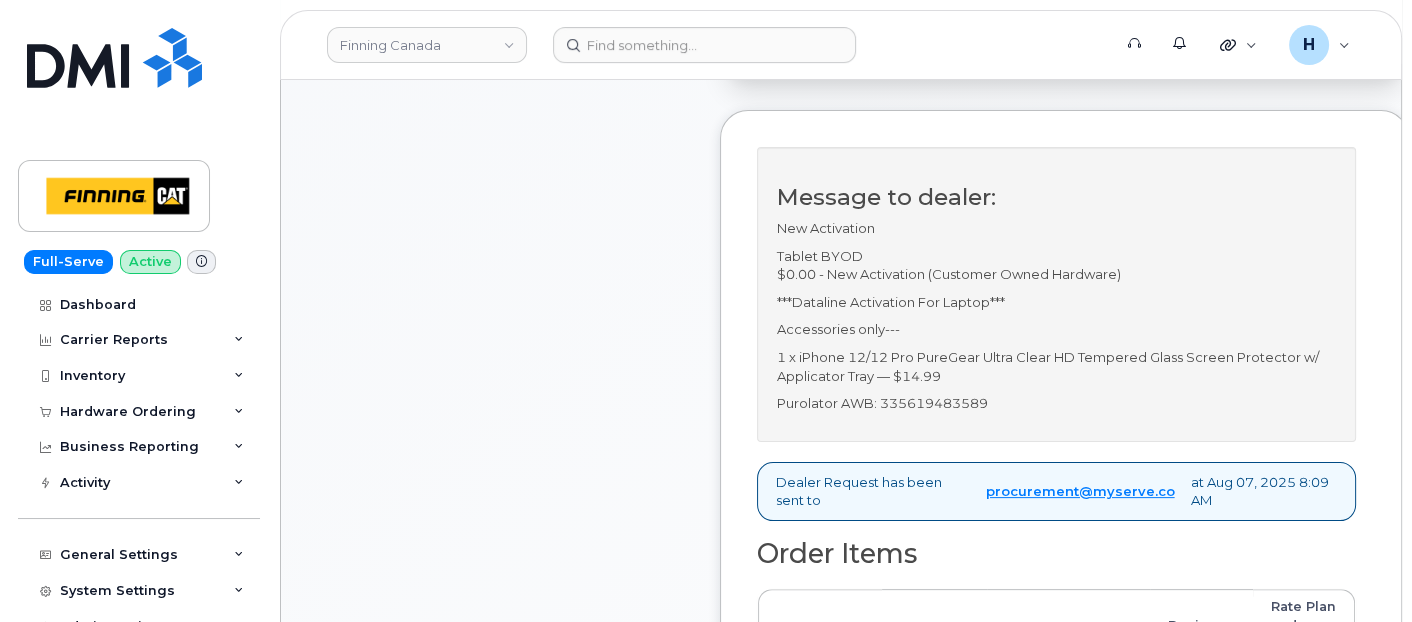 click on "Purolator AWB: 335619483589" at bounding box center [1056, 403] 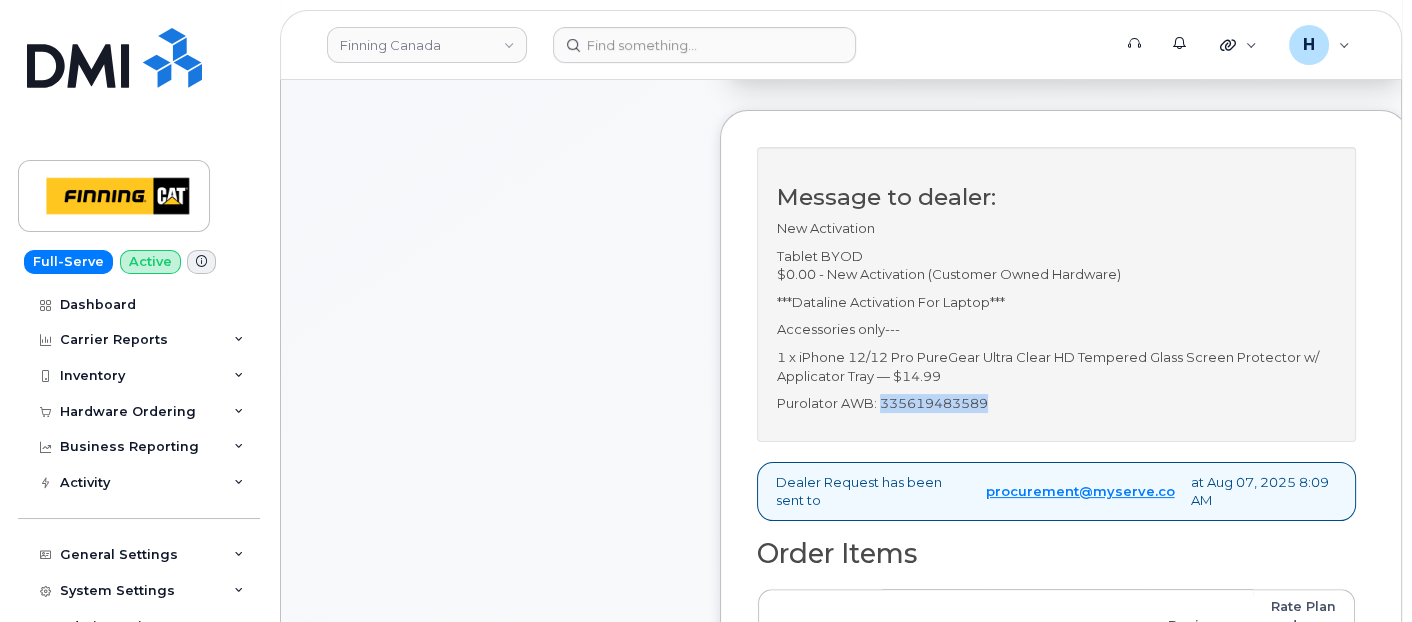 click on "Purolator AWB: 335619483589" at bounding box center (1056, 403) 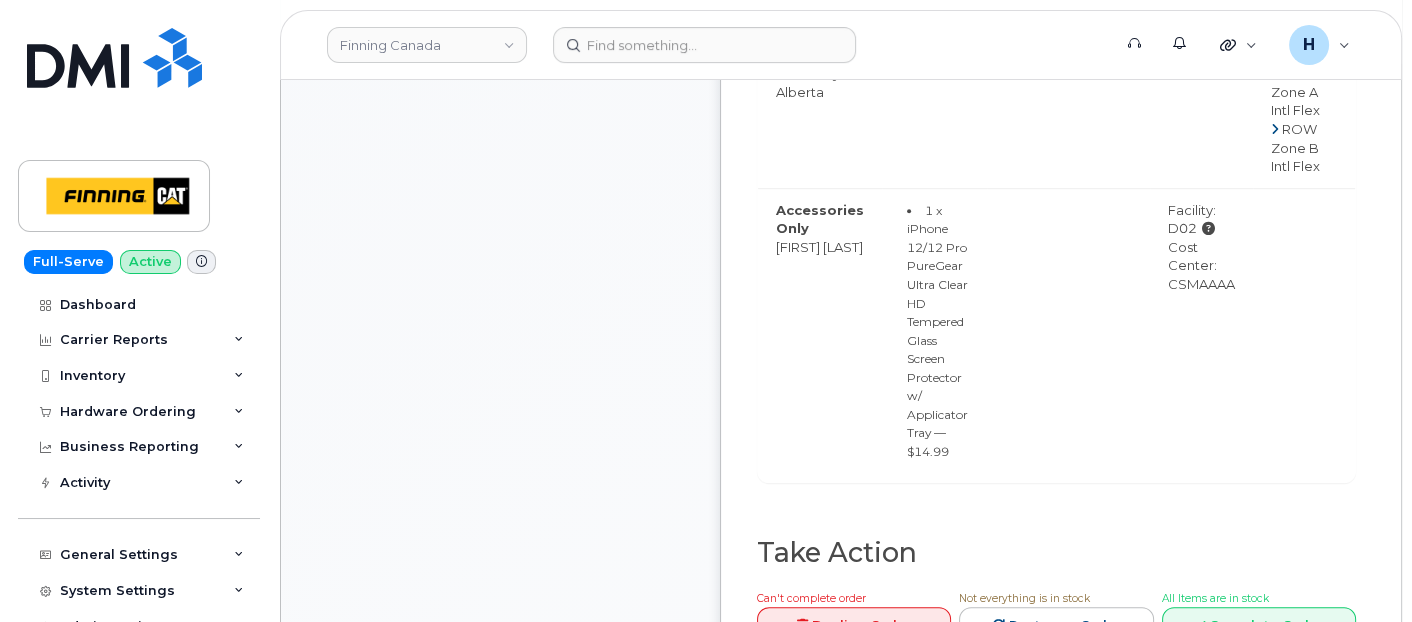 scroll, scrollTop: 1666, scrollLeft: 0, axis: vertical 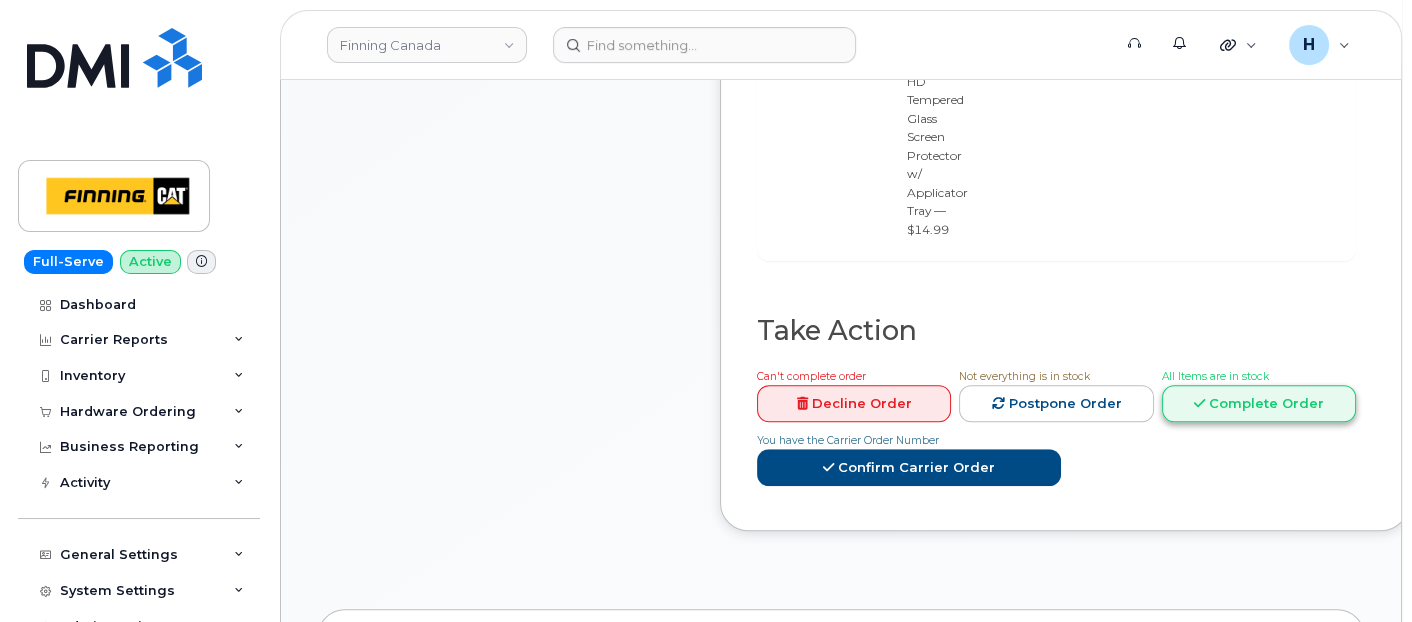 click on "Complete Order" at bounding box center [1259, 403] 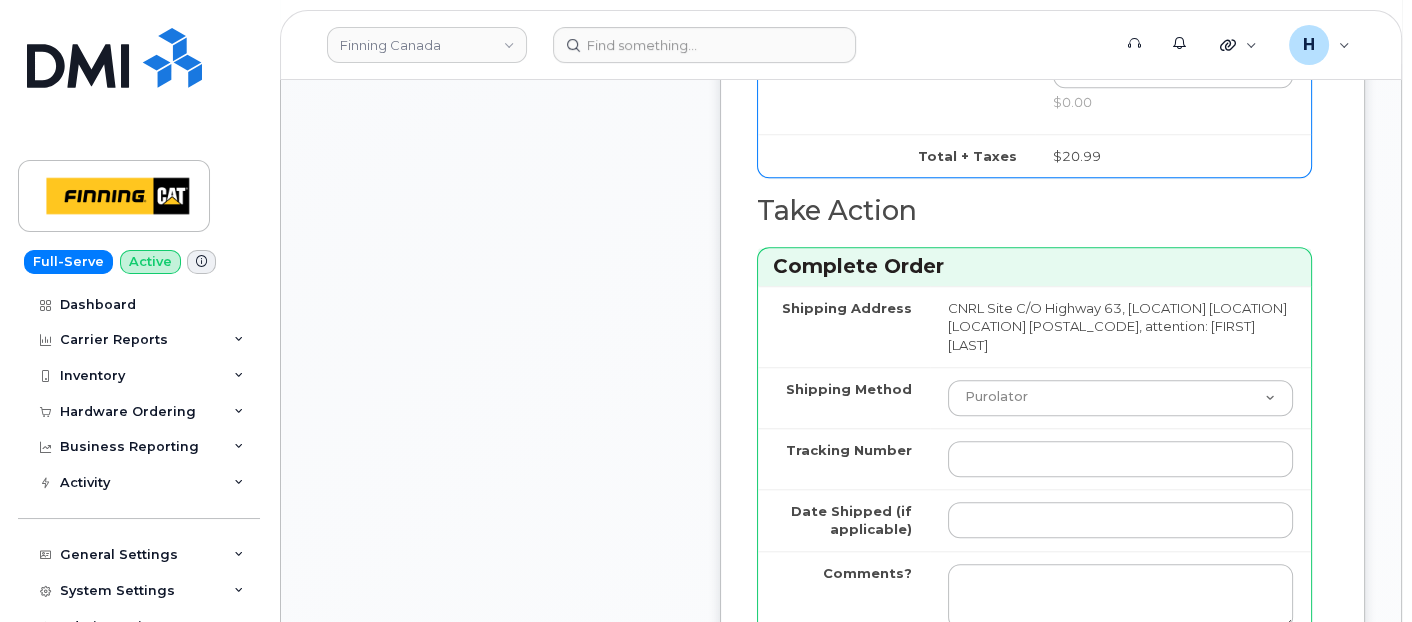 scroll, scrollTop: 2444, scrollLeft: 0, axis: vertical 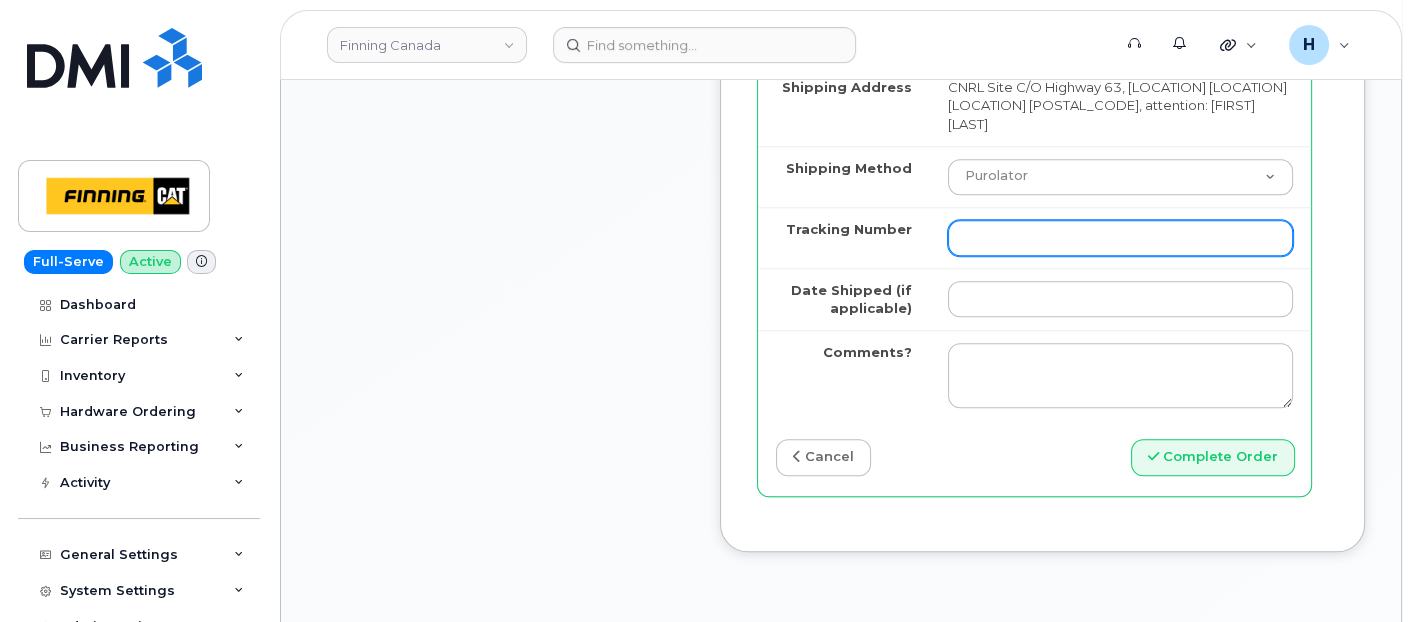 click on "Tracking Number" at bounding box center [1120, 238] 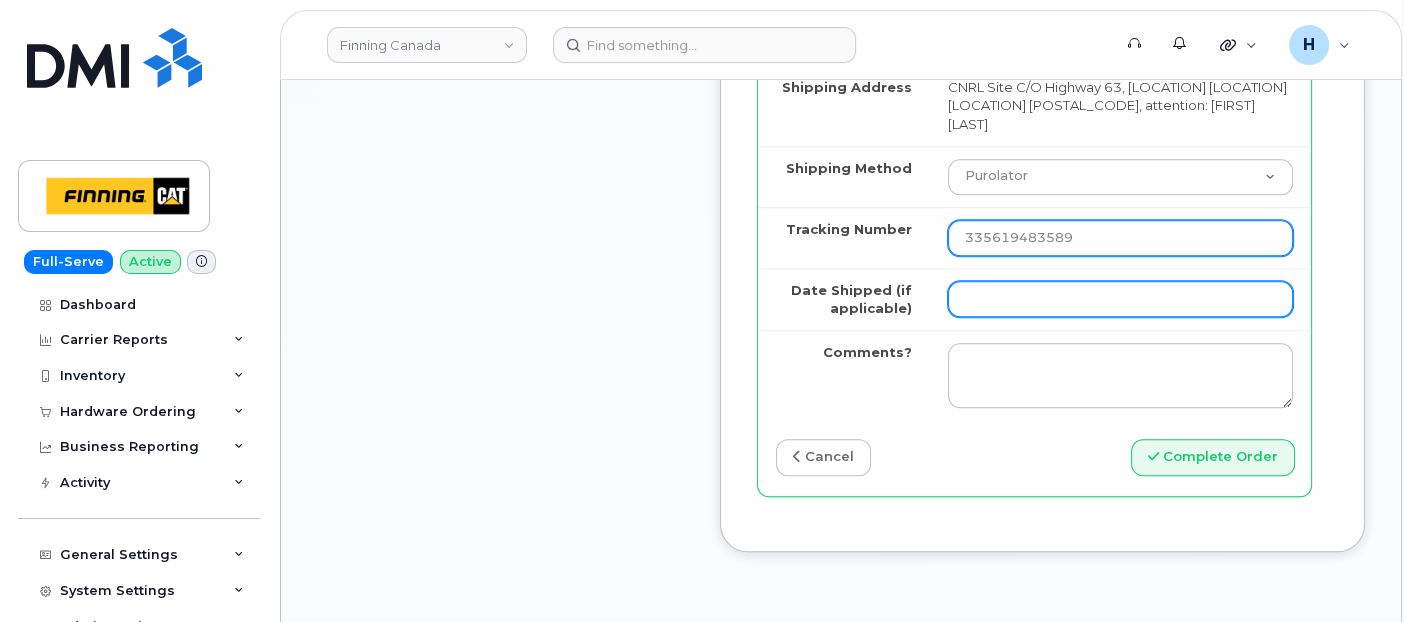 type on "335619483589" 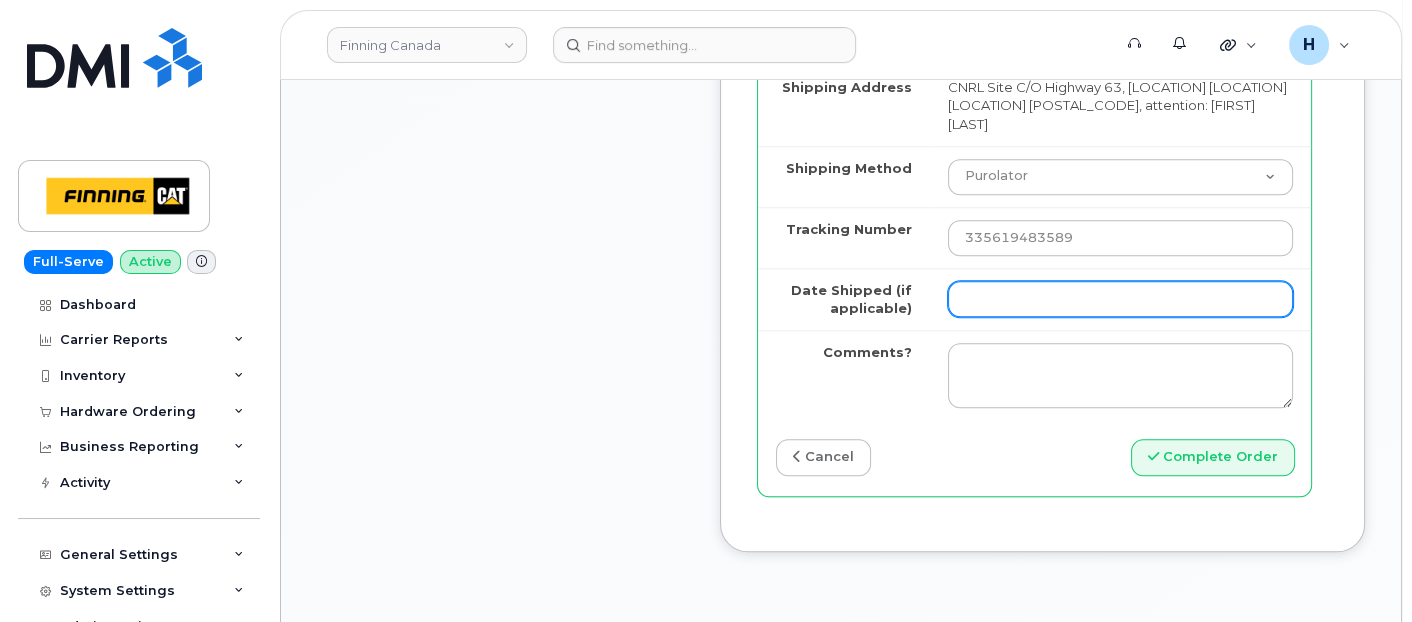 click on "Date Shipped (if applicable)" at bounding box center [1120, 299] 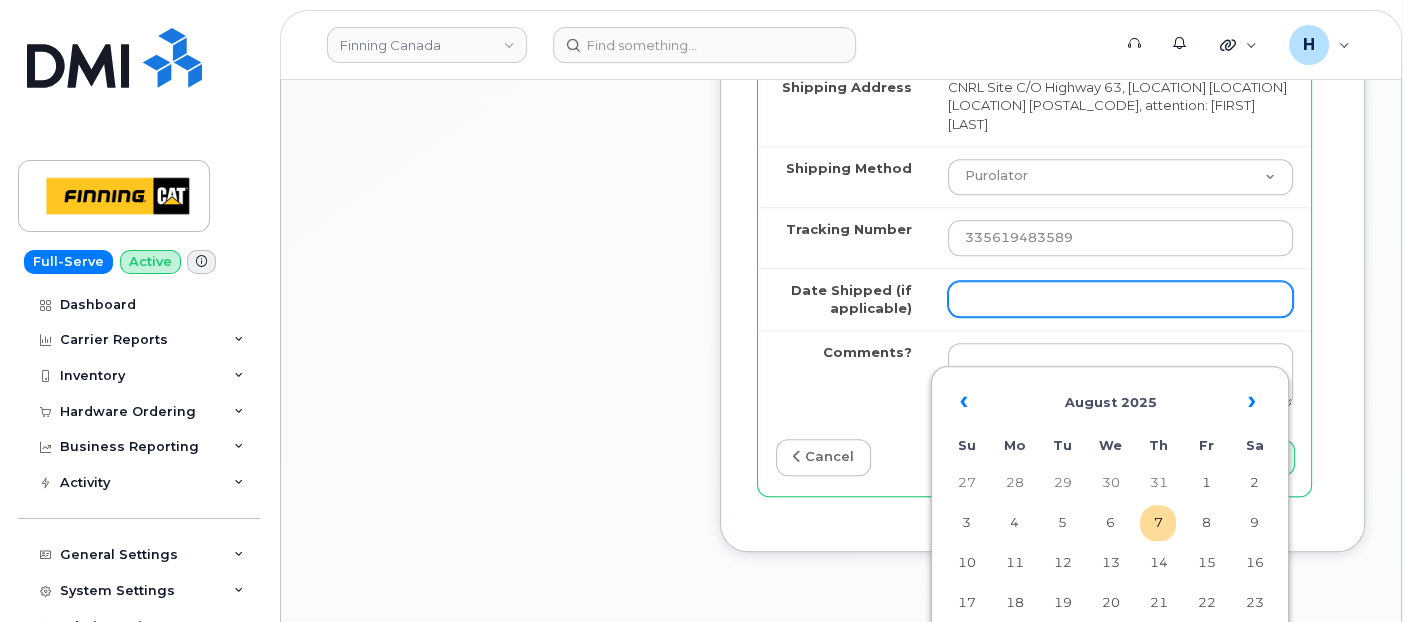 type on "2025-08-07" 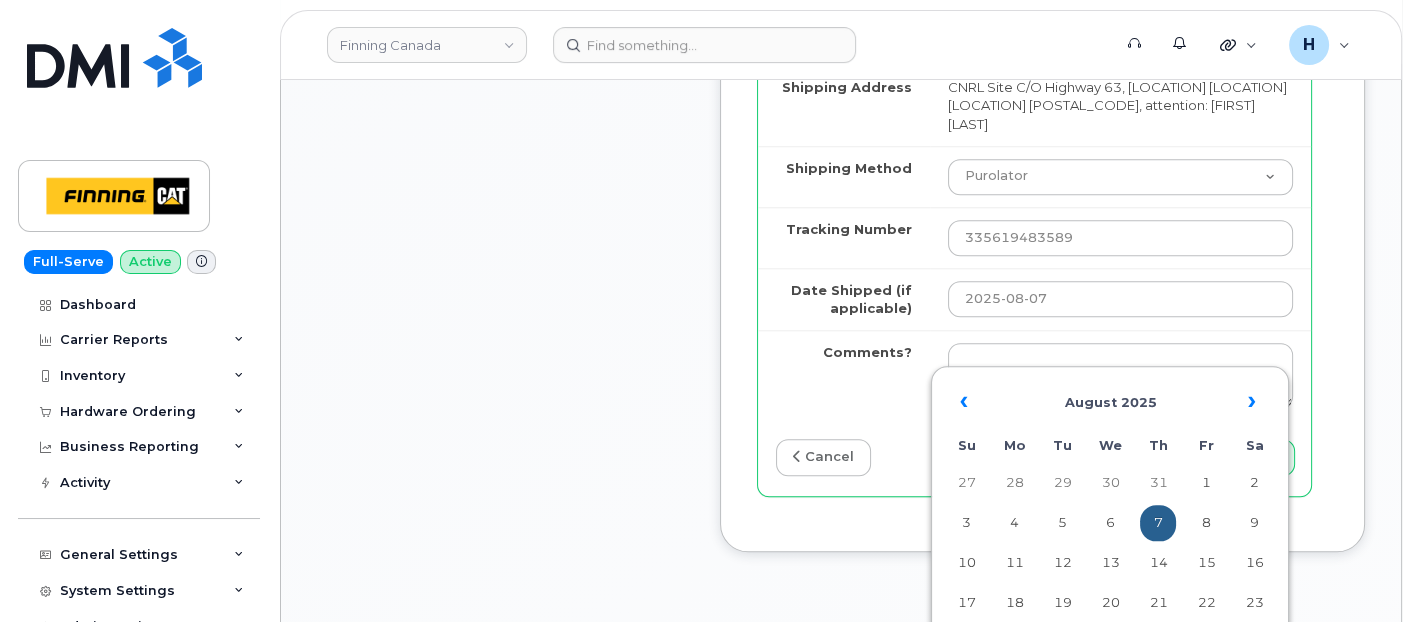 click on "« August 2025 » Su Mo Tu We Th Fr Sa 27 28 29 30 31 1 2 3 4 5 6 7 8 9 10 11 12 13 14 15 16 17 18 19 20 21 22 23 24 25 26 27 28 29 30 31 1 2 3 4 5 6 Today Clear" at bounding box center (1110, 542) 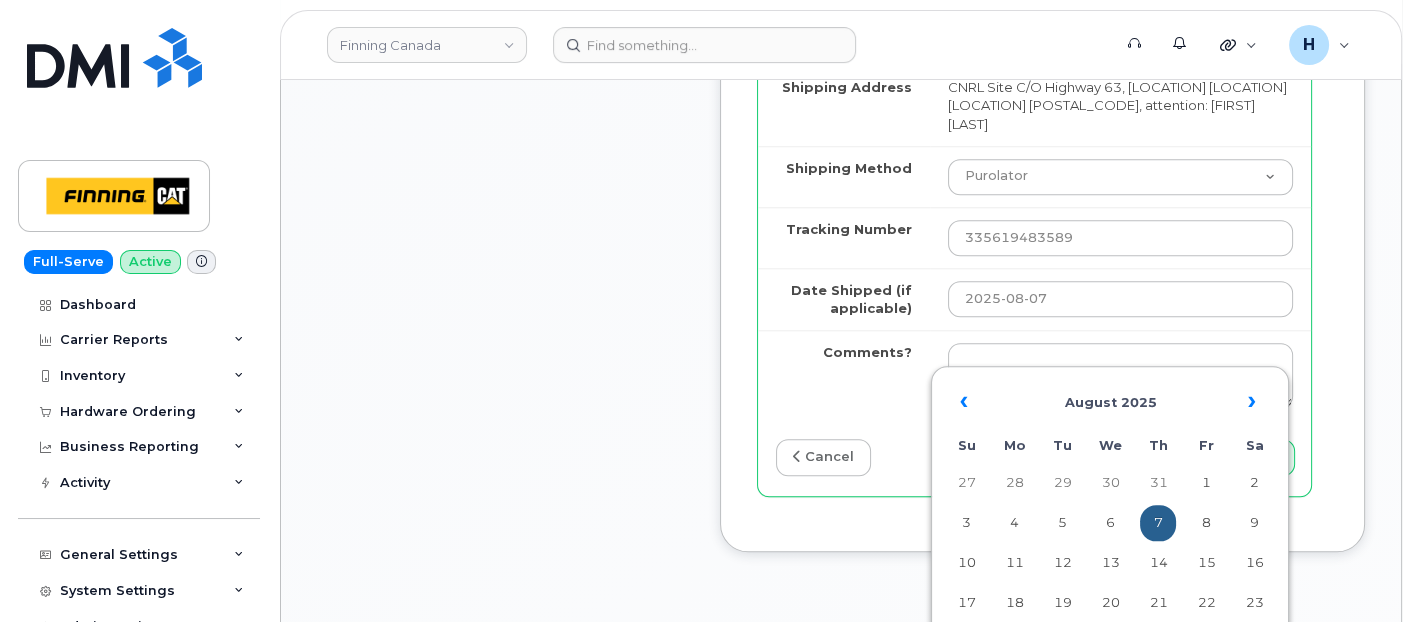 click on "« August 2025 » Su Mo Tu We Th Fr Sa 27 28 29 30 31 1 2 3 4 5 6 7 8 9 10 11 12 13 14 15 16 17 18 19 20 21 22 23 24 25 26 27 28 29 30 31 1 2 3 4 5 6 Today Clear" at bounding box center [1110, 542] 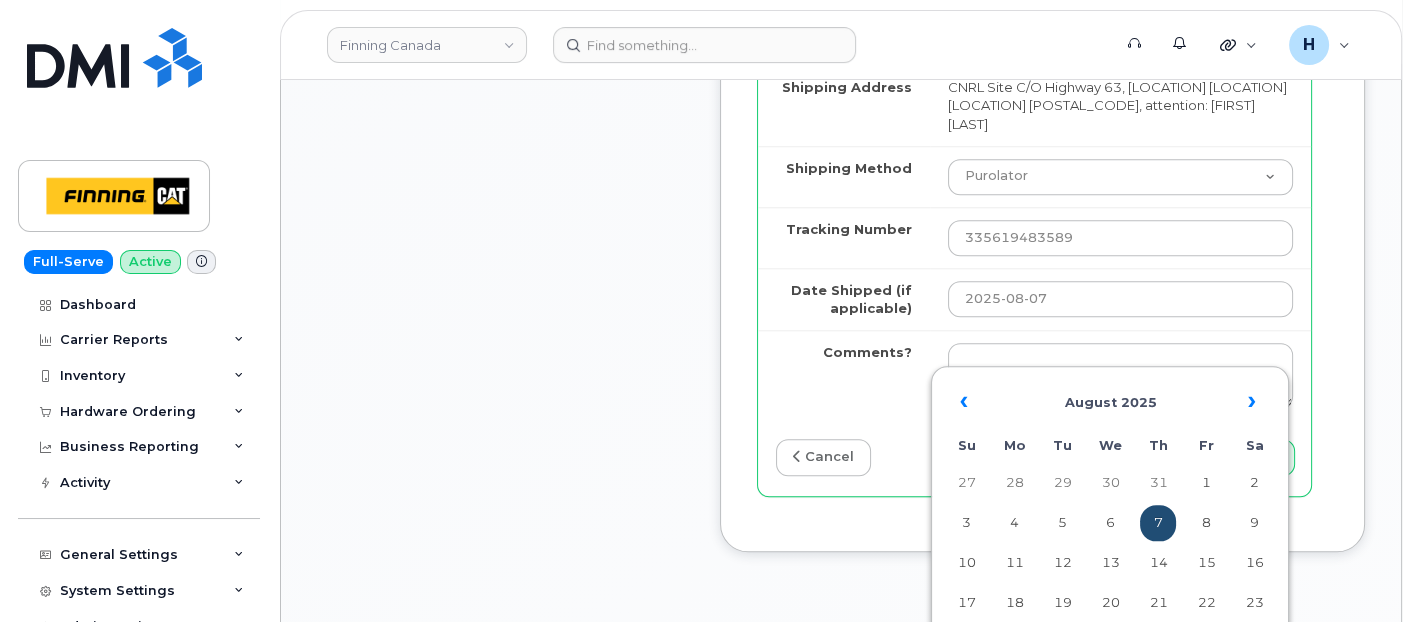 click on "7" at bounding box center (1158, 523) 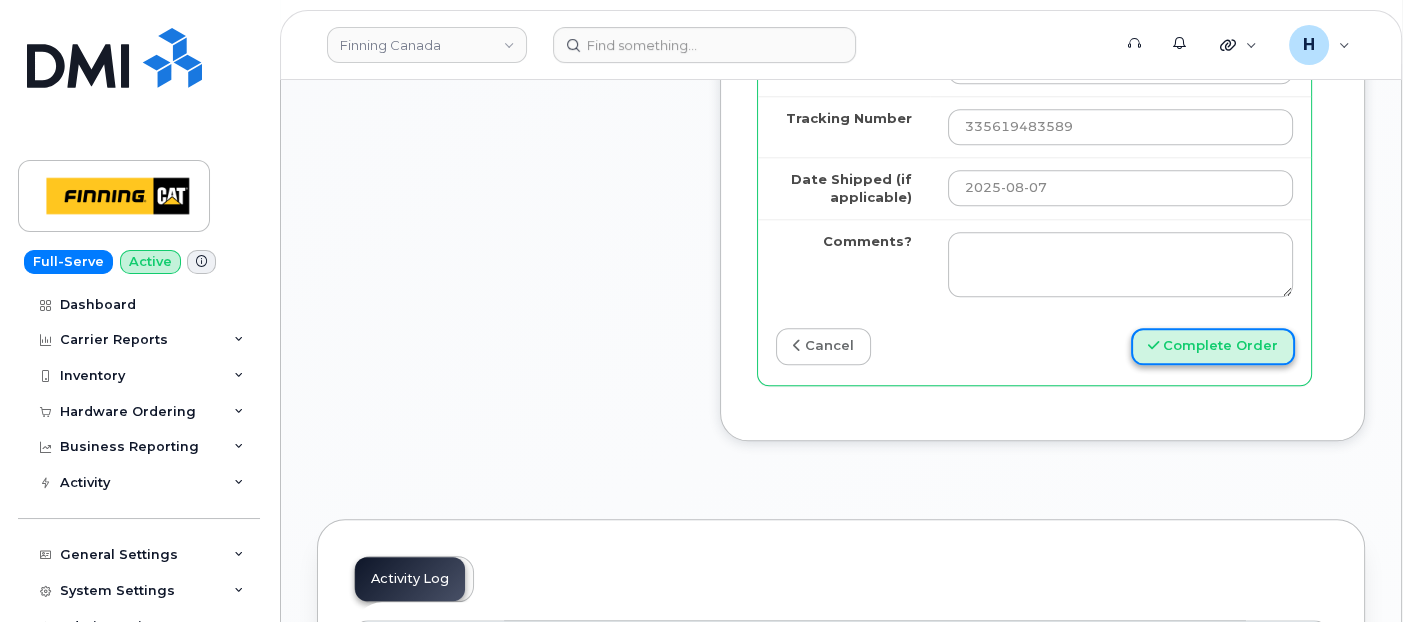 click on "Complete Order" at bounding box center [1213, 346] 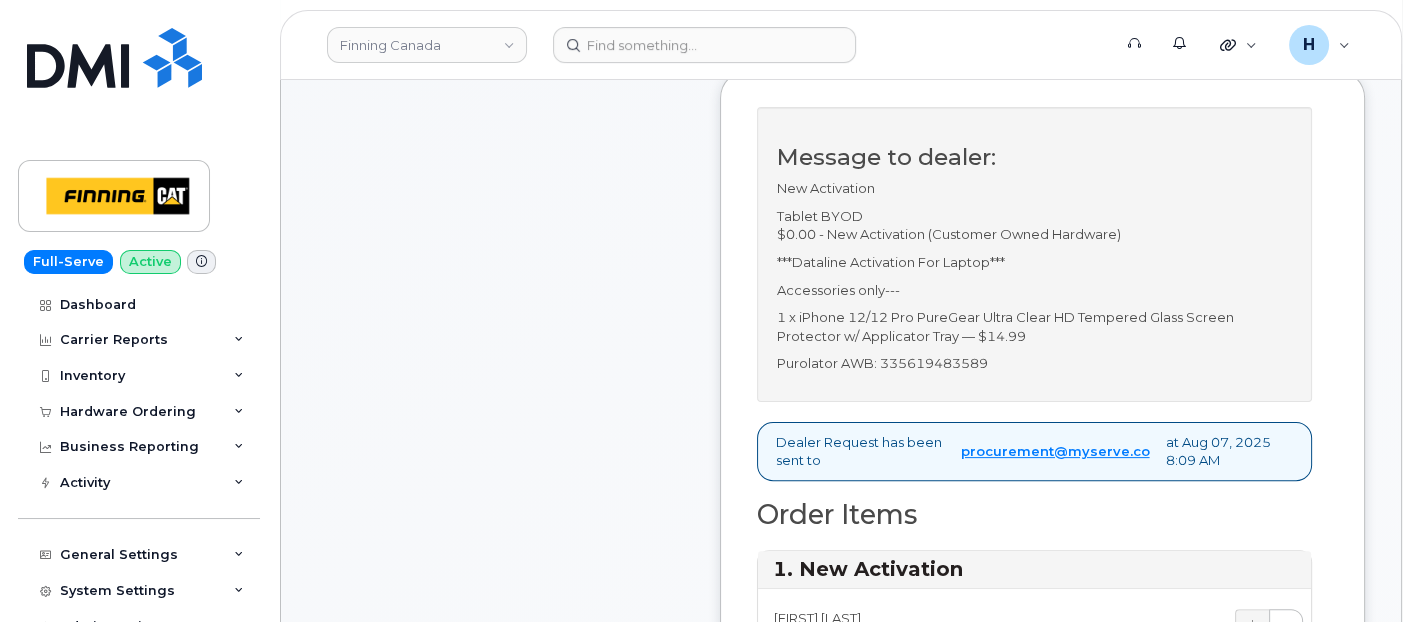 scroll, scrollTop: 77, scrollLeft: 0, axis: vertical 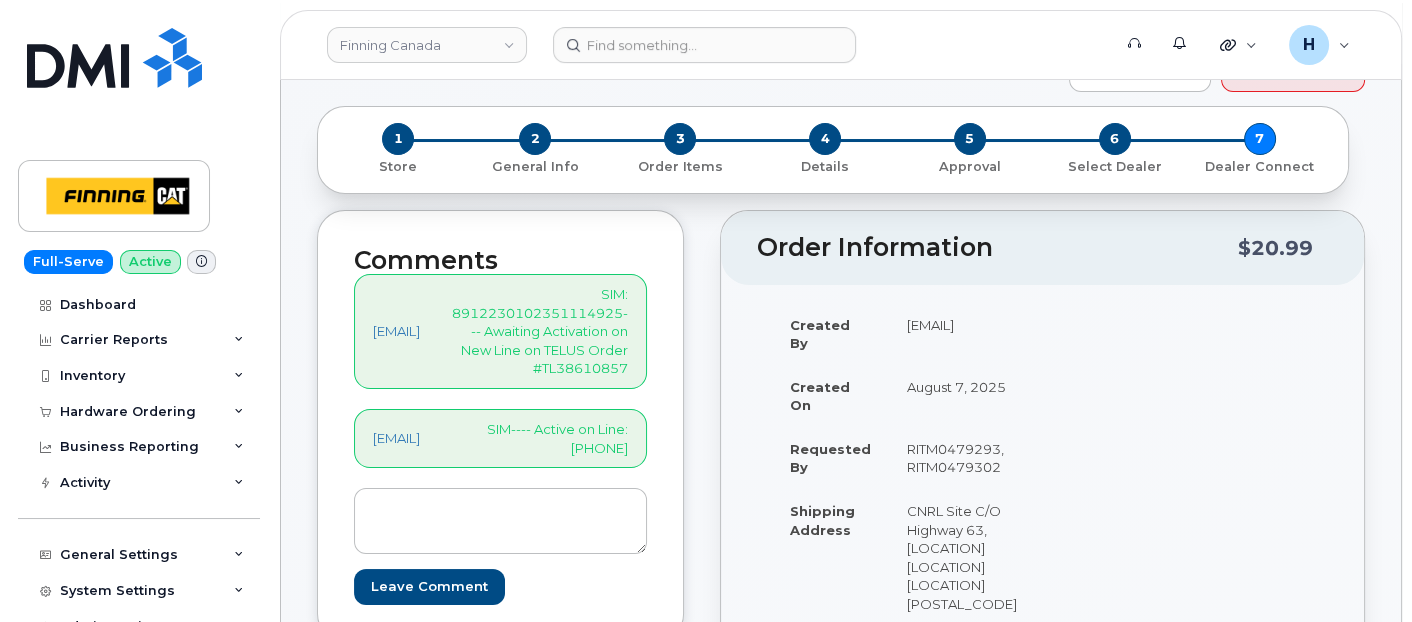click on "SIM: 8912230102351114925--- Awaiting Activation on New Line on TELUS Order #TL38610857" at bounding box center (540, 331) 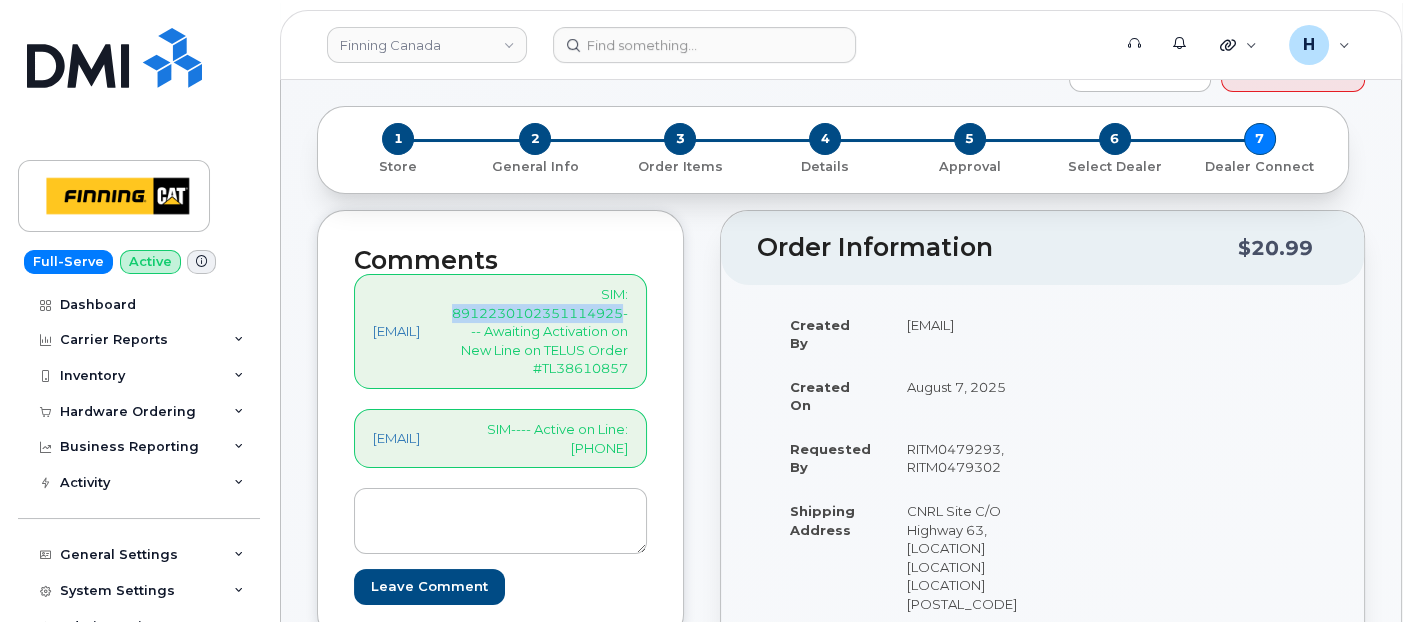 click on "SIM: 8912230102351114925--- Awaiting Activation on New Line on TELUS Order #TL38610857" at bounding box center [540, 331] 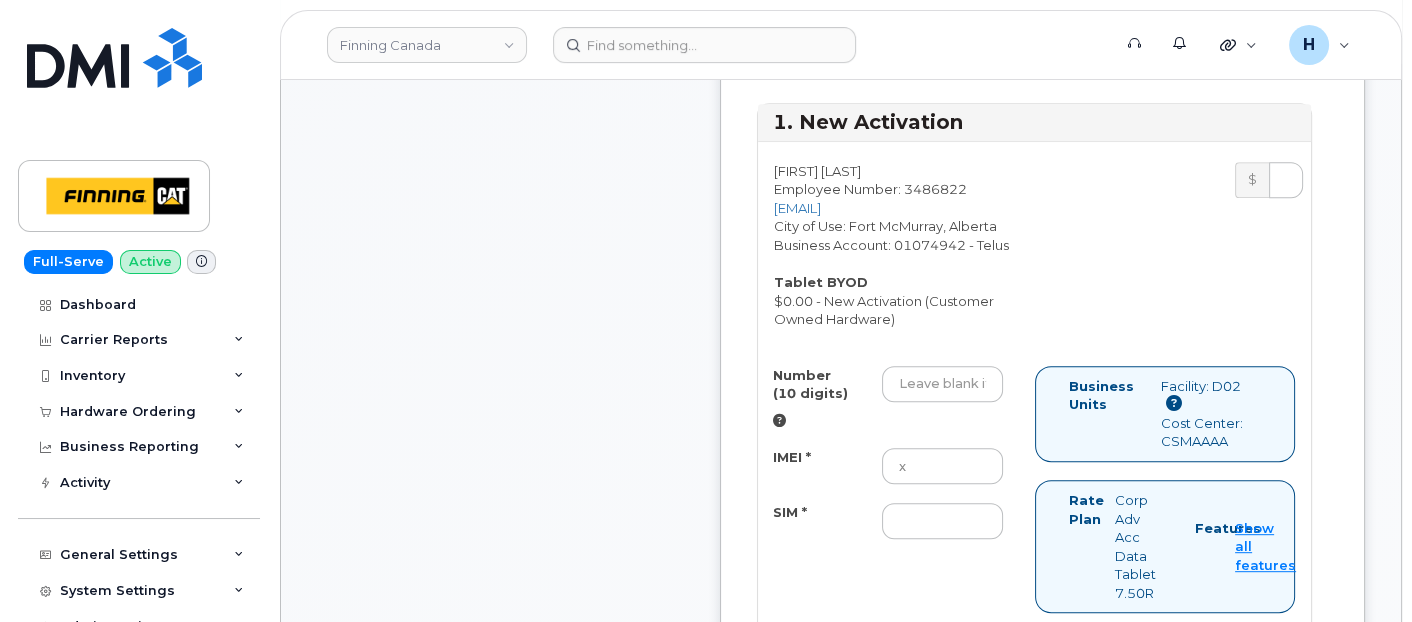 scroll, scrollTop: 1299, scrollLeft: 0, axis: vertical 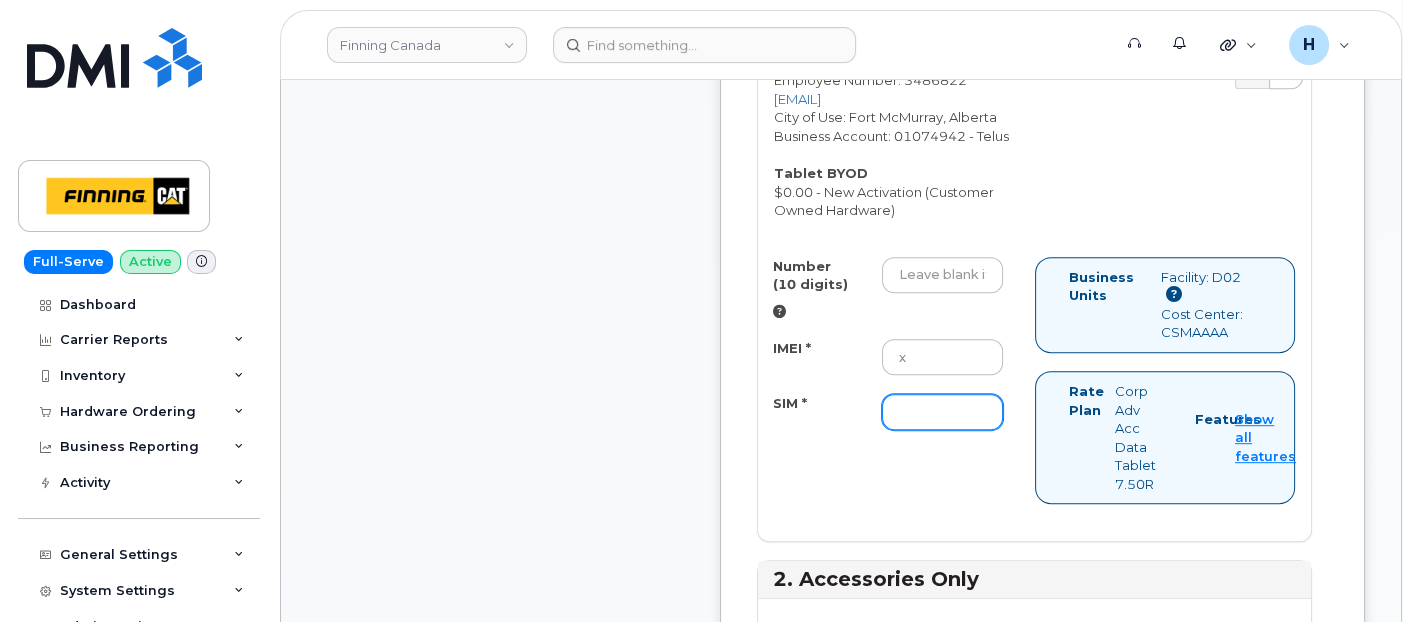 click on "SIM *" at bounding box center [943, 412] 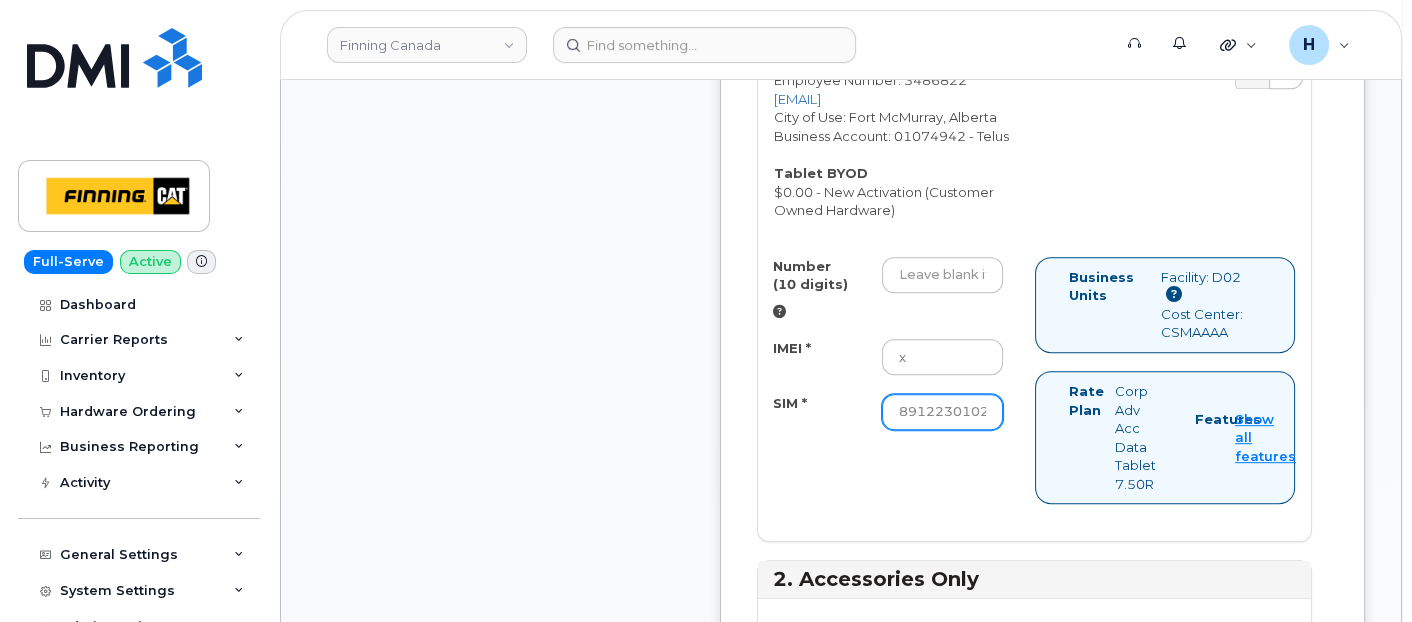 scroll, scrollTop: 0, scrollLeft: 106, axis: horizontal 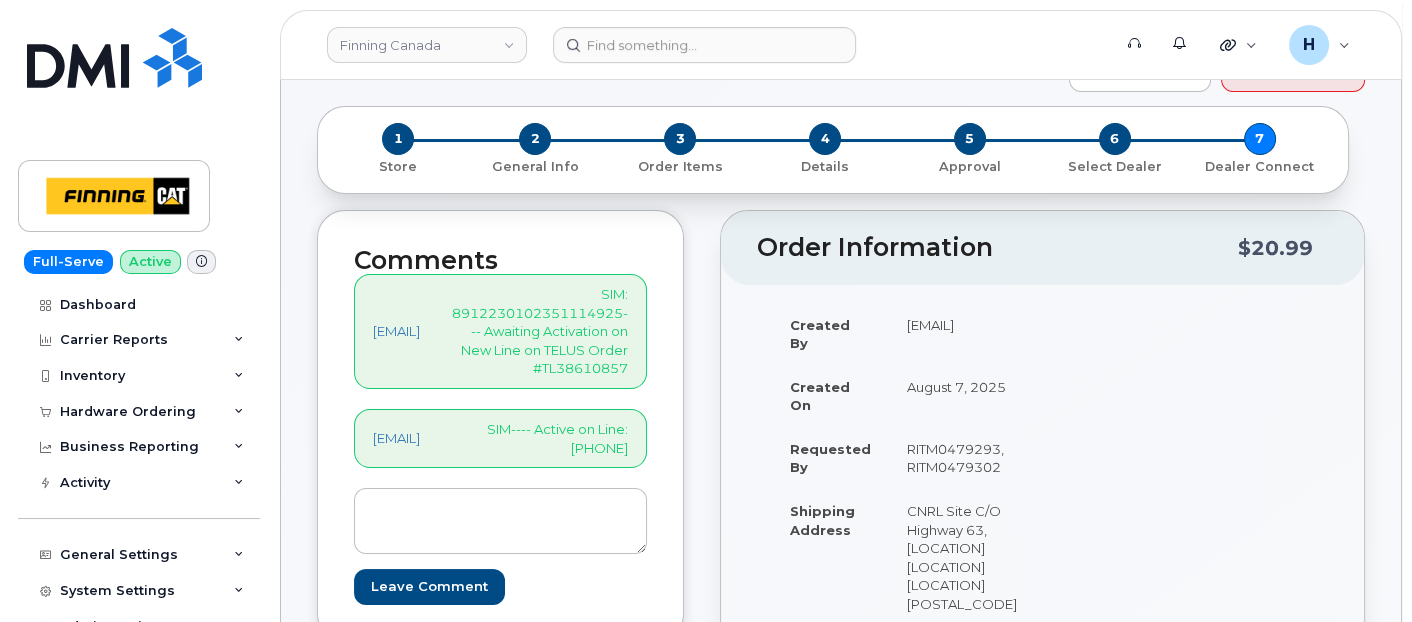 type on "8912230102351114925" 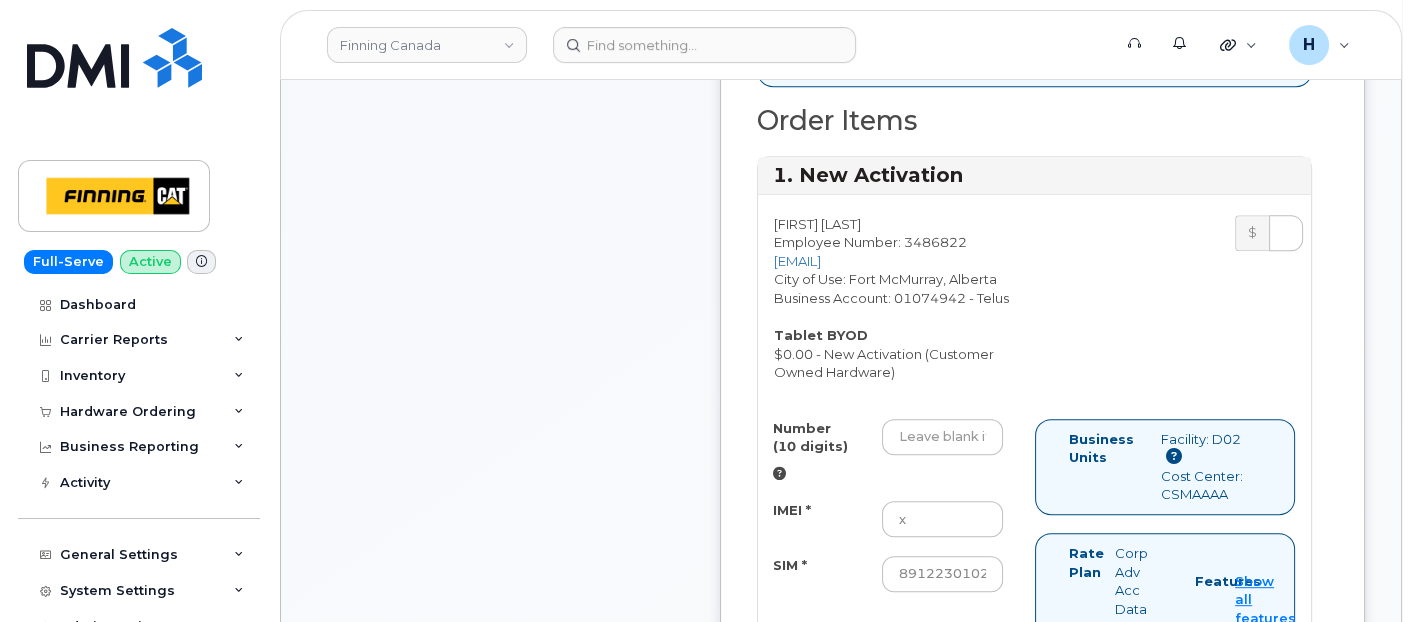 scroll, scrollTop: 1188, scrollLeft: 0, axis: vertical 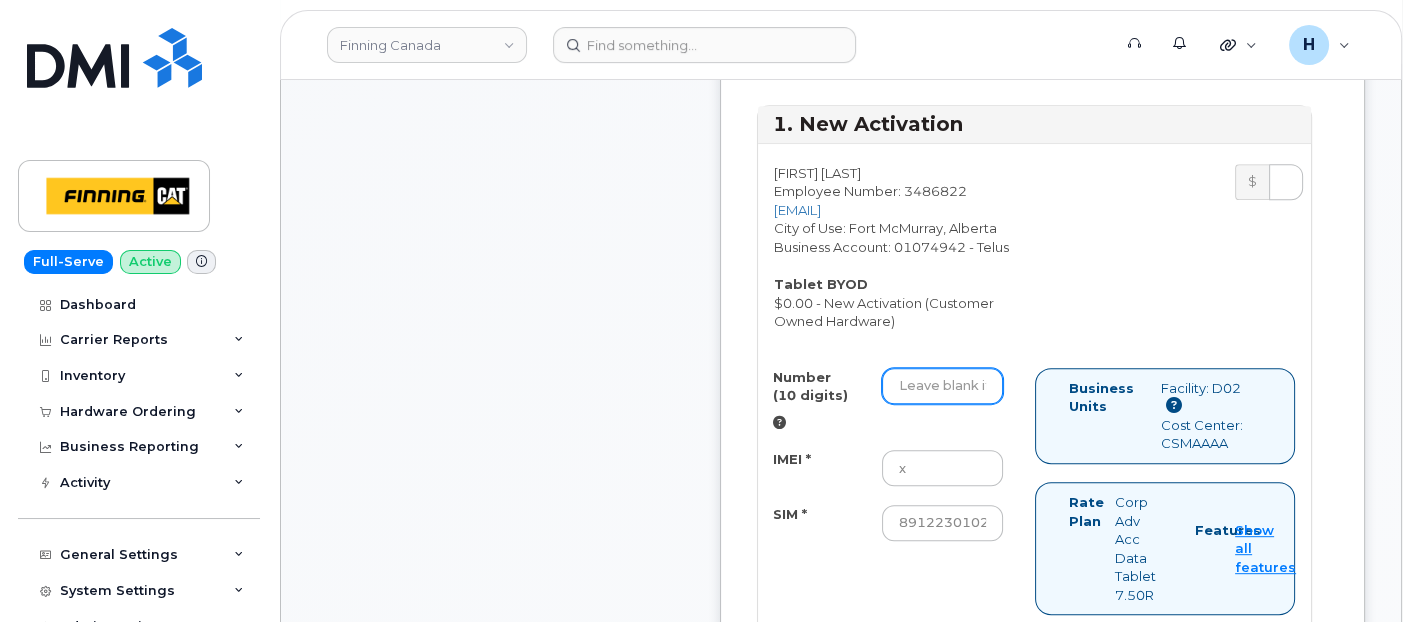 click on "Number (10 digits)" at bounding box center [943, 386] 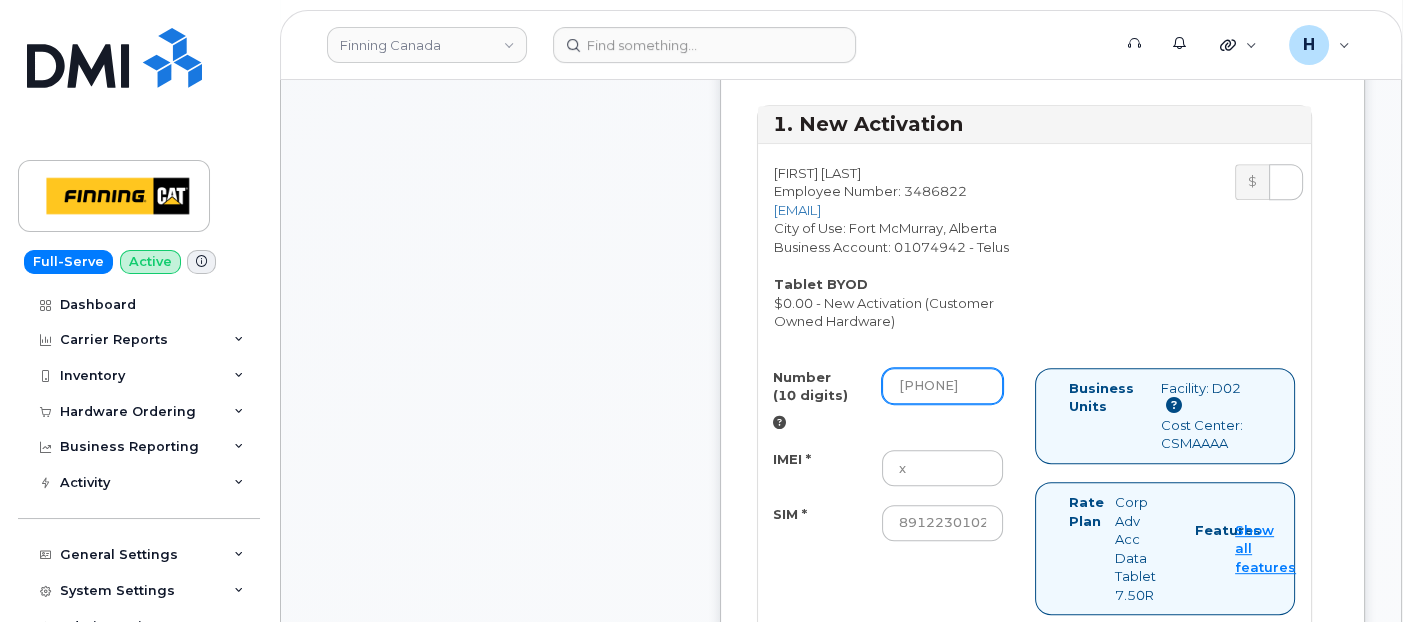 scroll, scrollTop: 0, scrollLeft: 0, axis: both 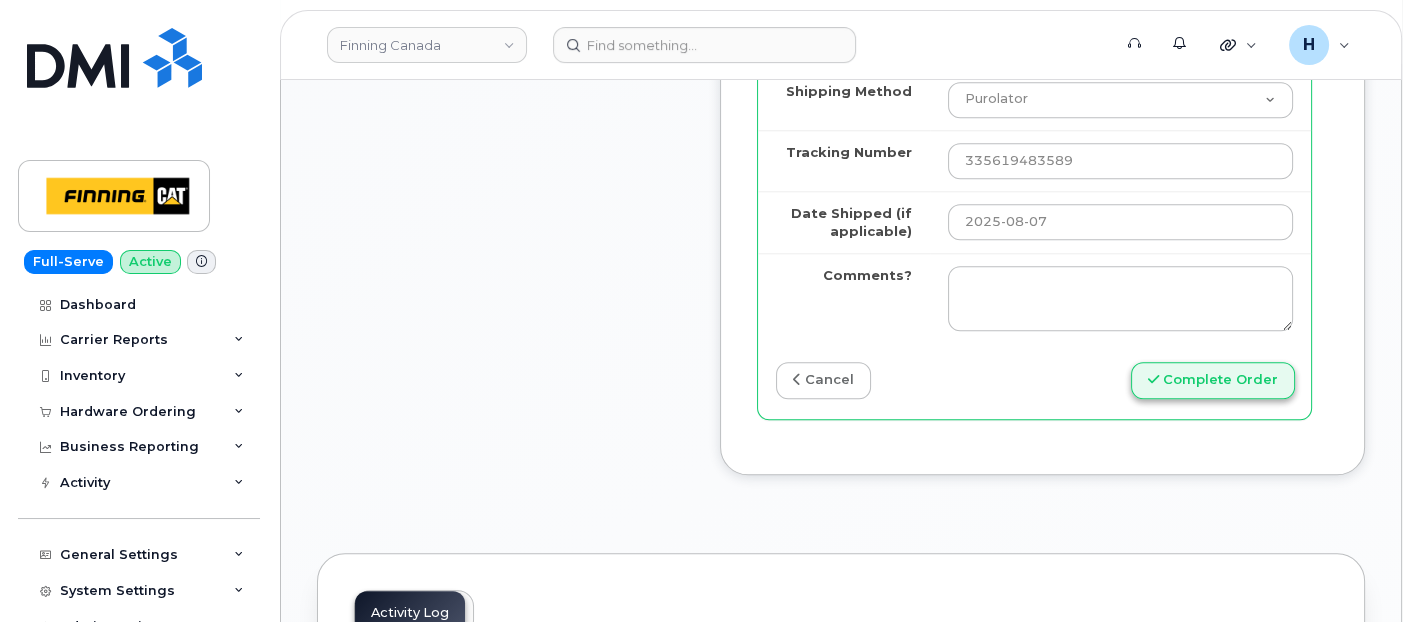 type on "[PHONE]" 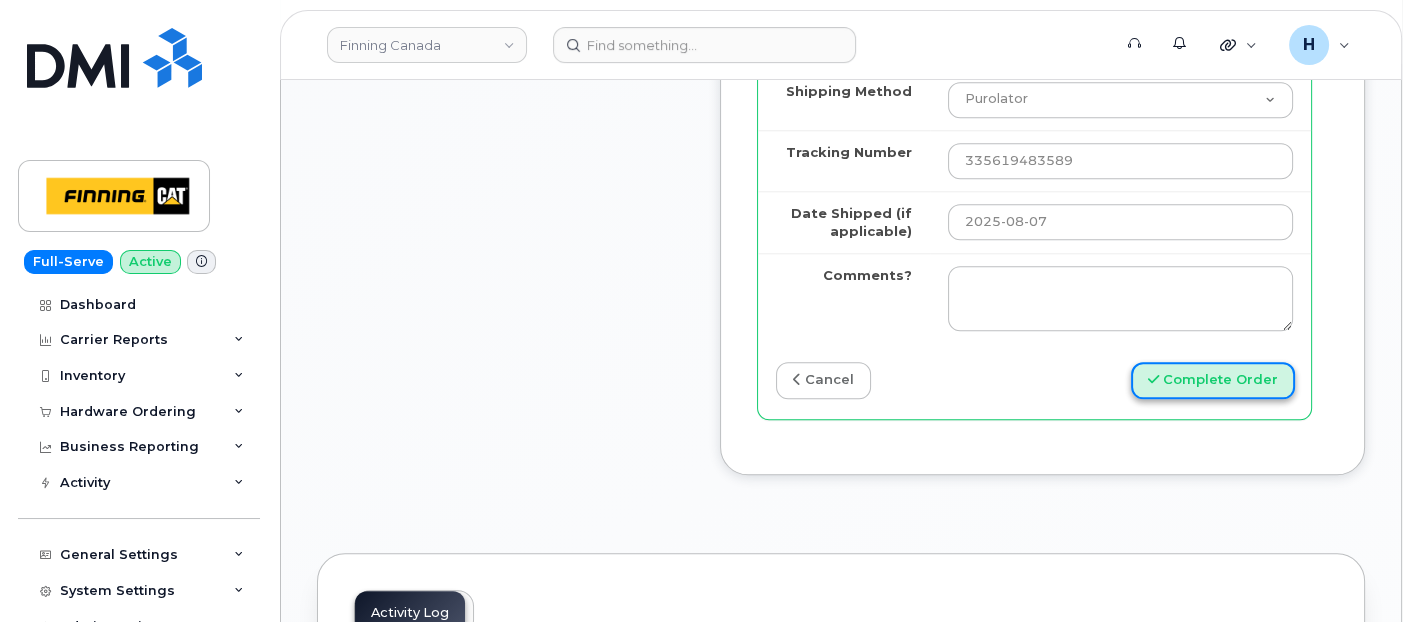 click on "Complete Order" at bounding box center [1213, 380] 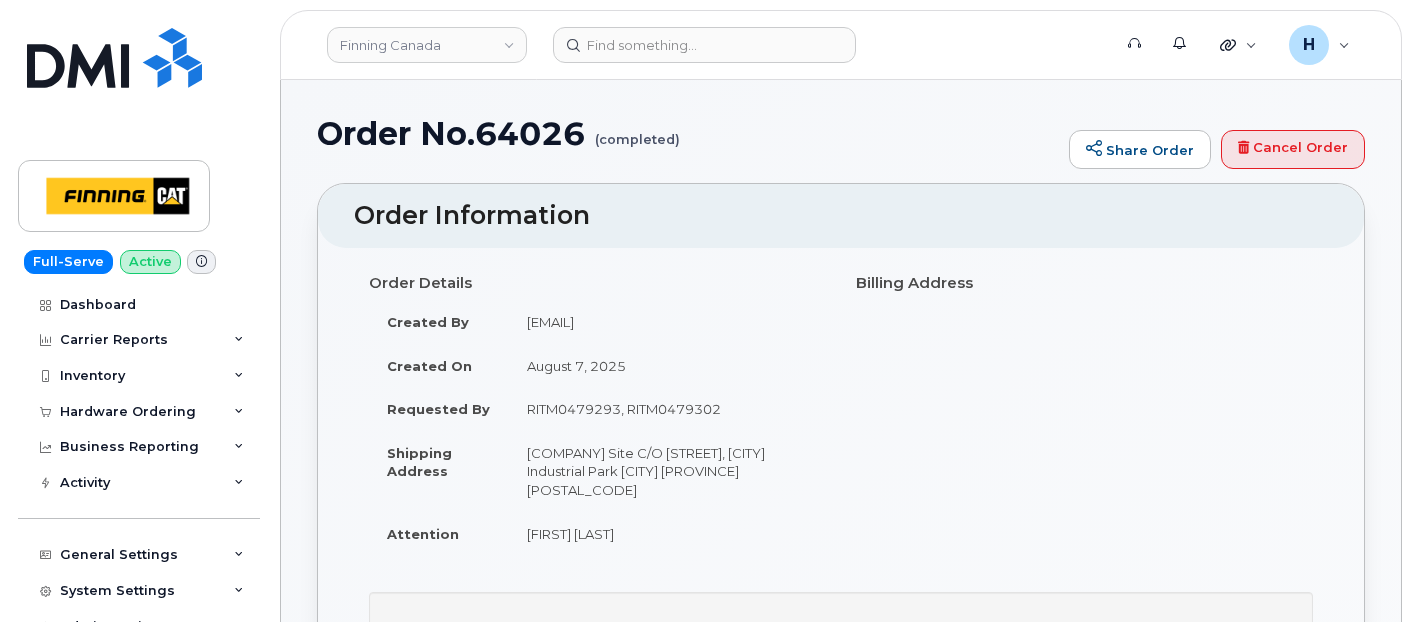 scroll, scrollTop: 0, scrollLeft: 0, axis: both 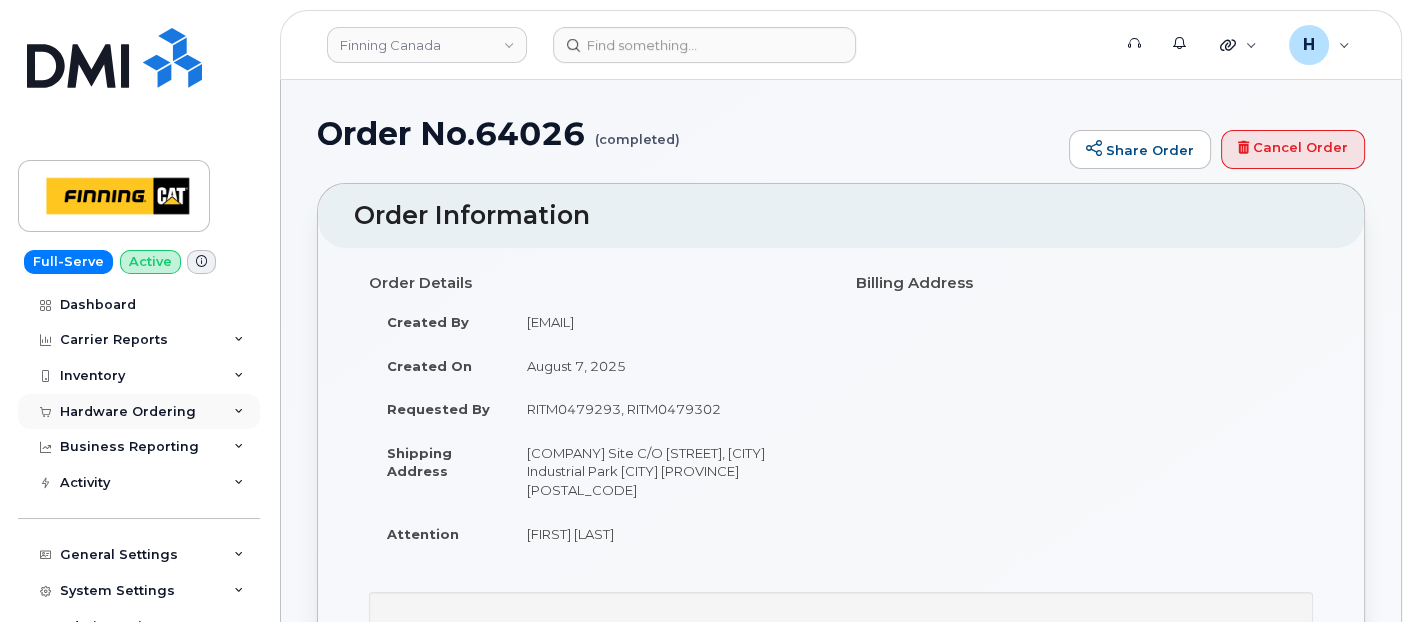 click on "Hardware Ordering" at bounding box center (128, 412) 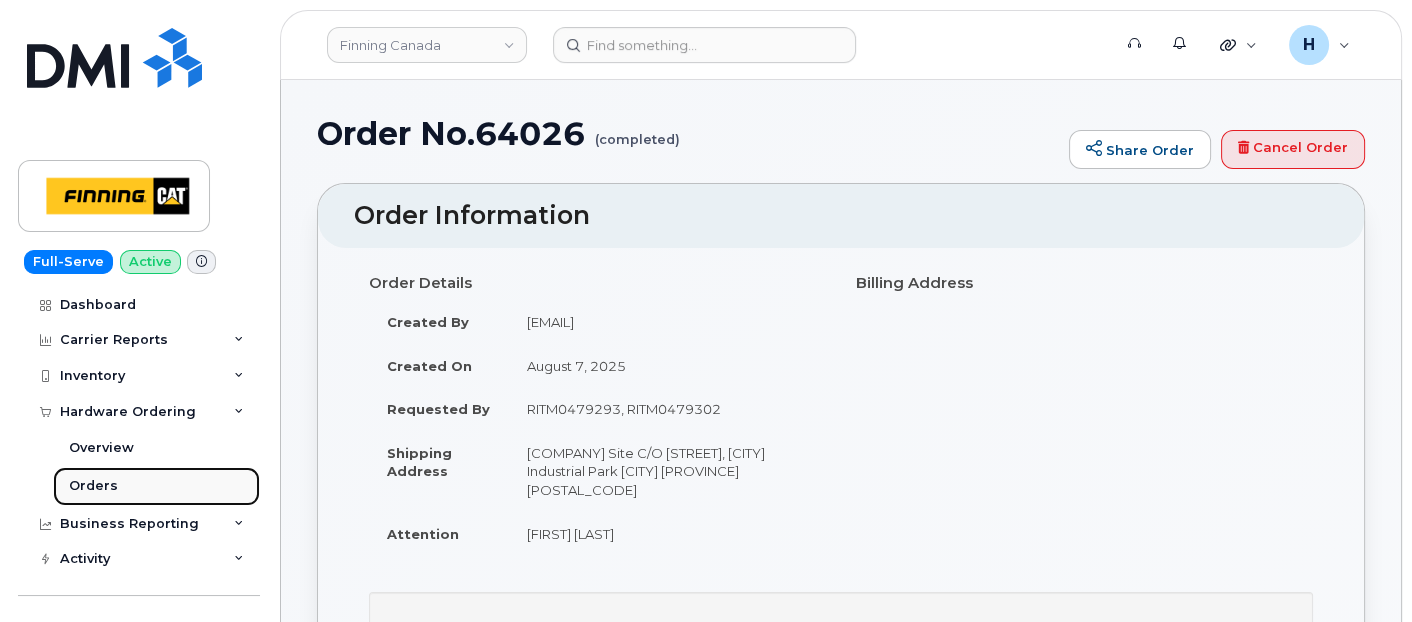 click on "Orders" at bounding box center [93, 486] 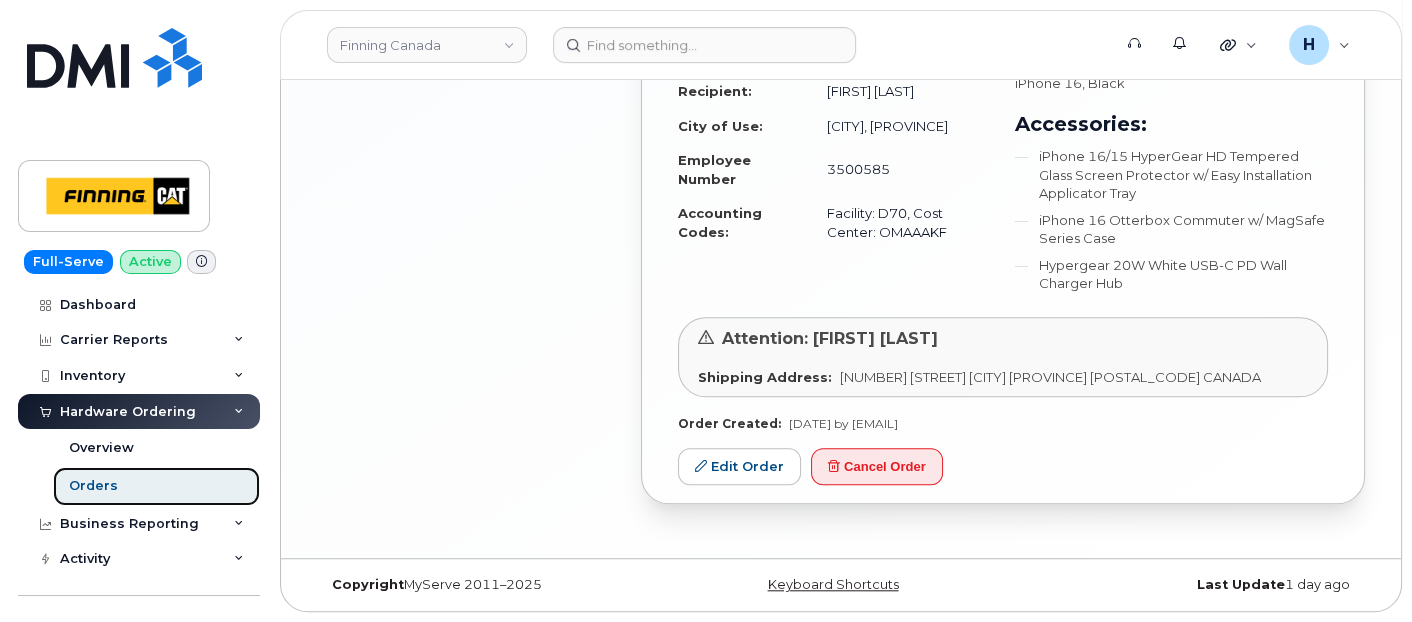 scroll, scrollTop: 2349, scrollLeft: 0, axis: vertical 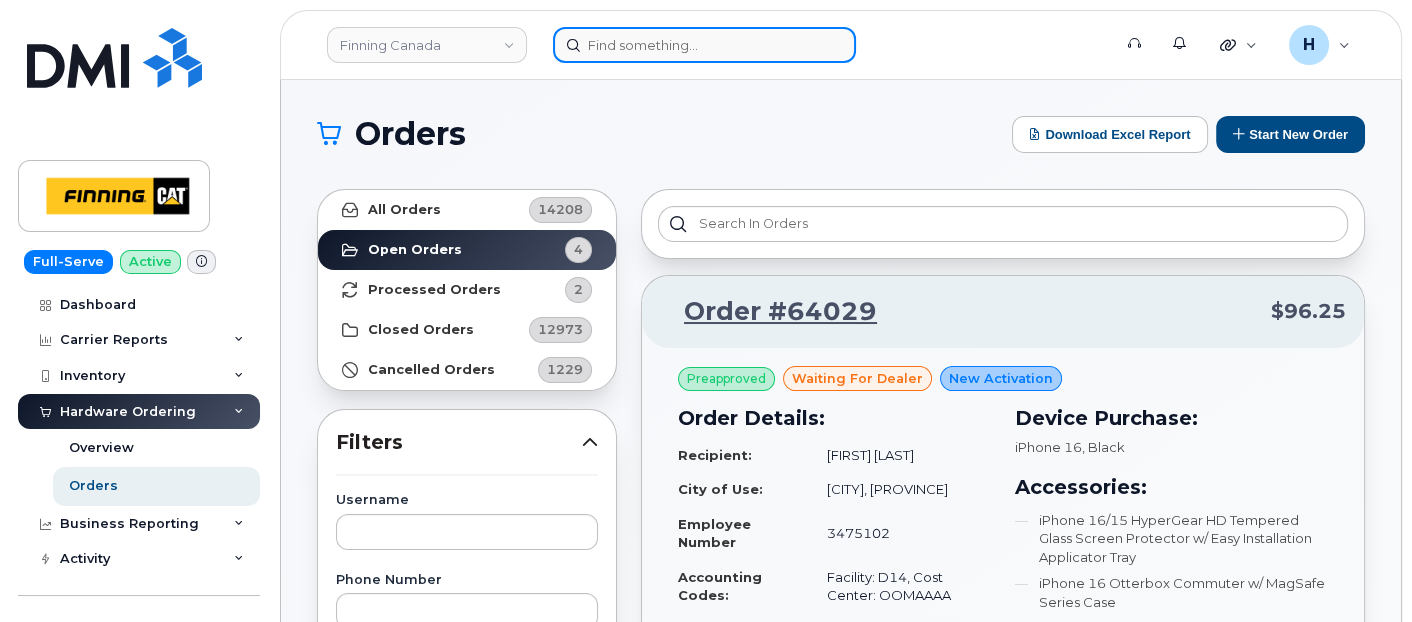 click at bounding box center (825, 45) 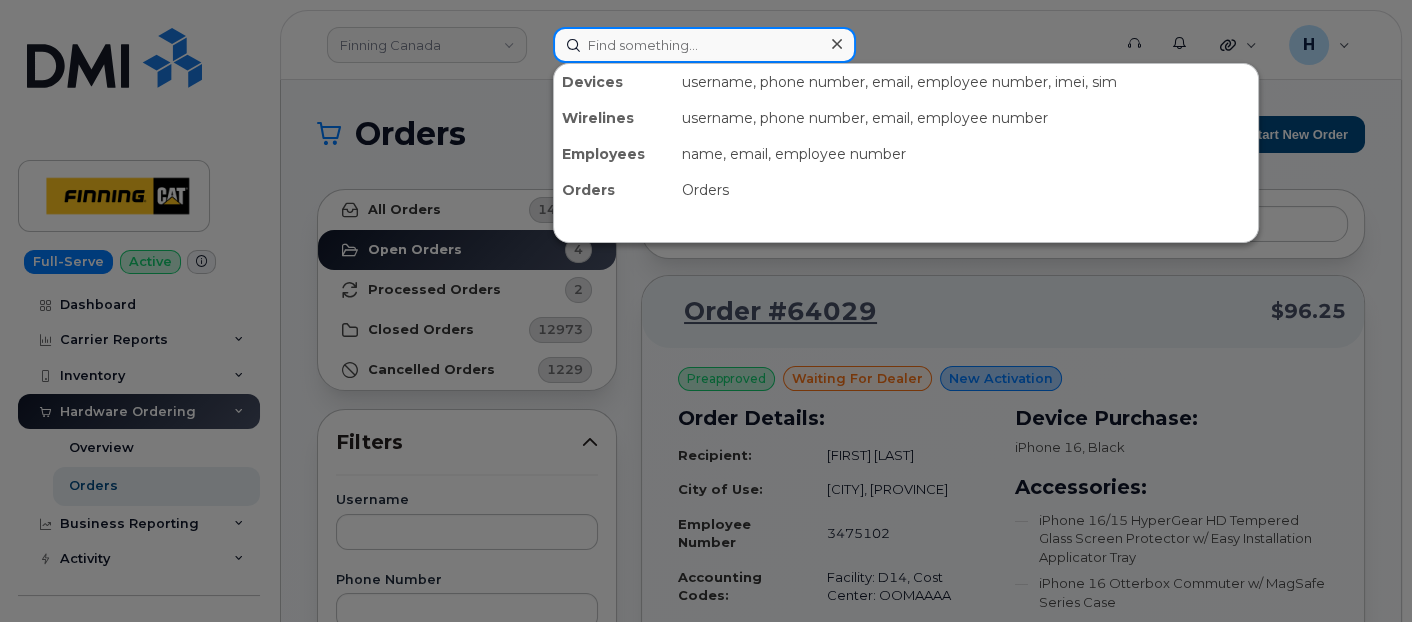 paste on "[FIRST] [LAST]" 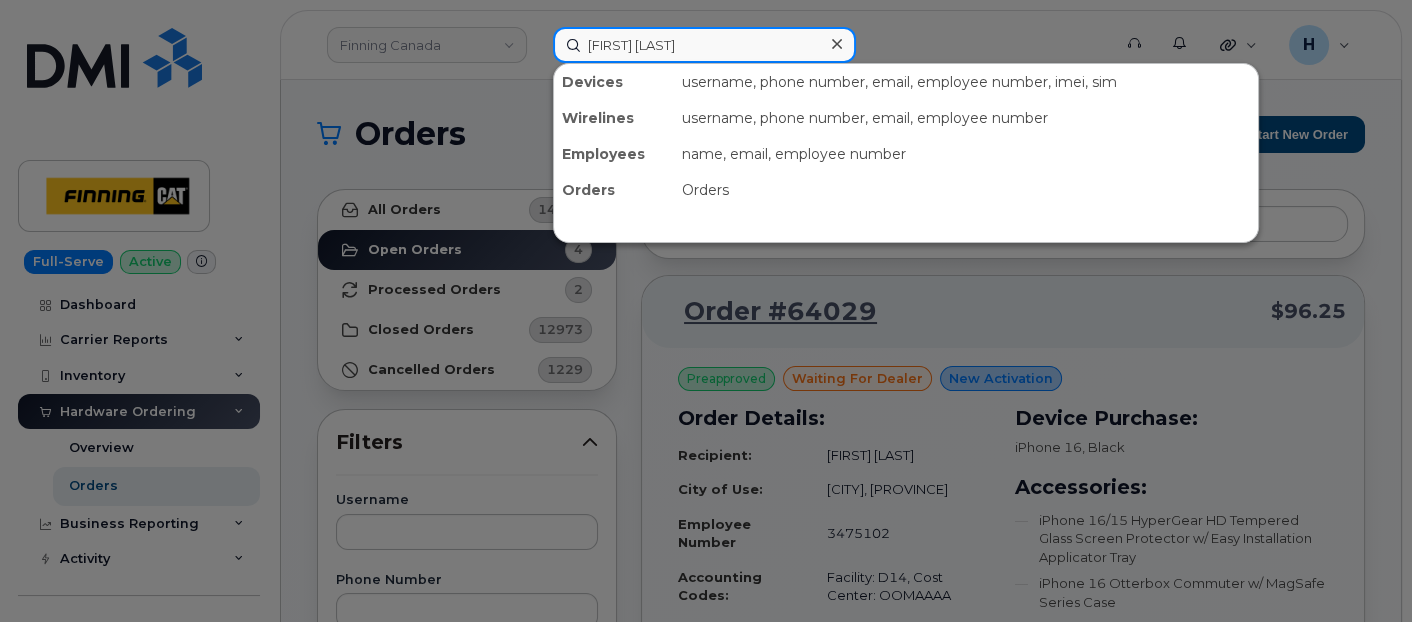type on "[FIRST] [LAST]" 